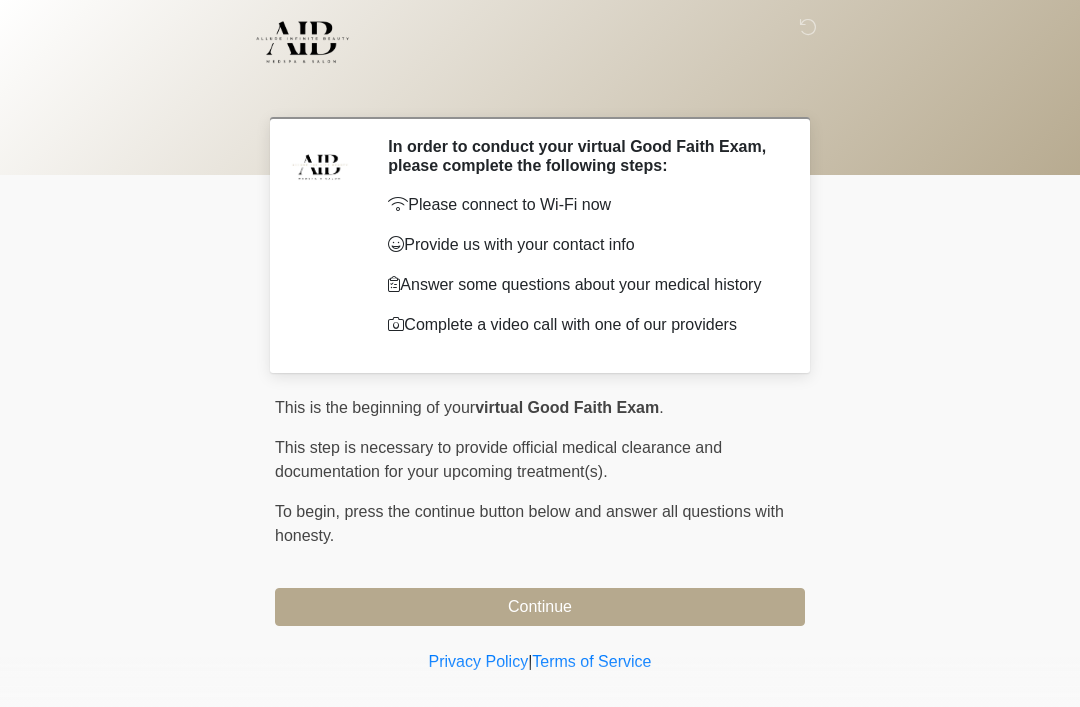 scroll, scrollTop: 34, scrollLeft: 0, axis: vertical 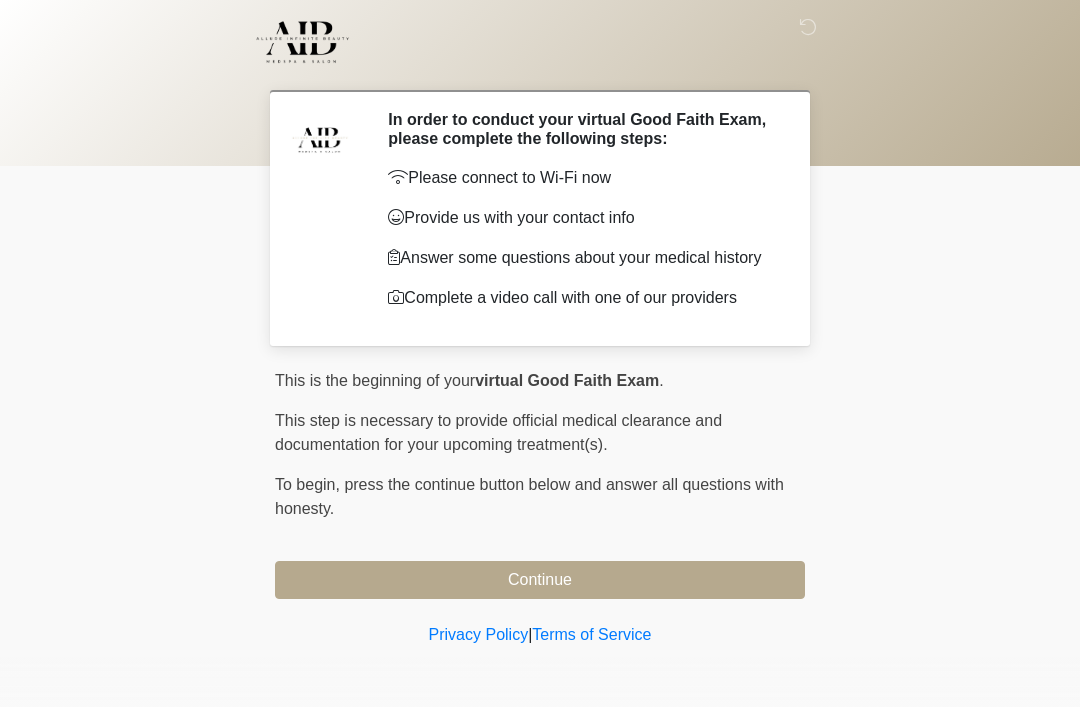 click on "Continue" at bounding box center [540, 580] 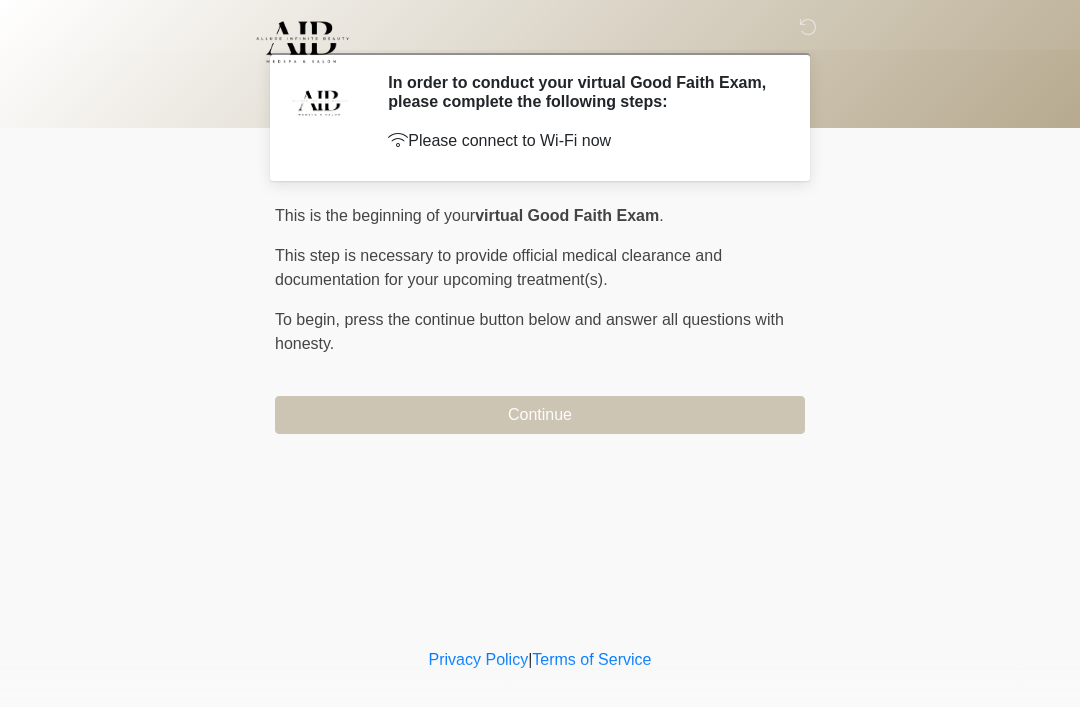 scroll, scrollTop: 0, scrollLeft: 0, axis: both 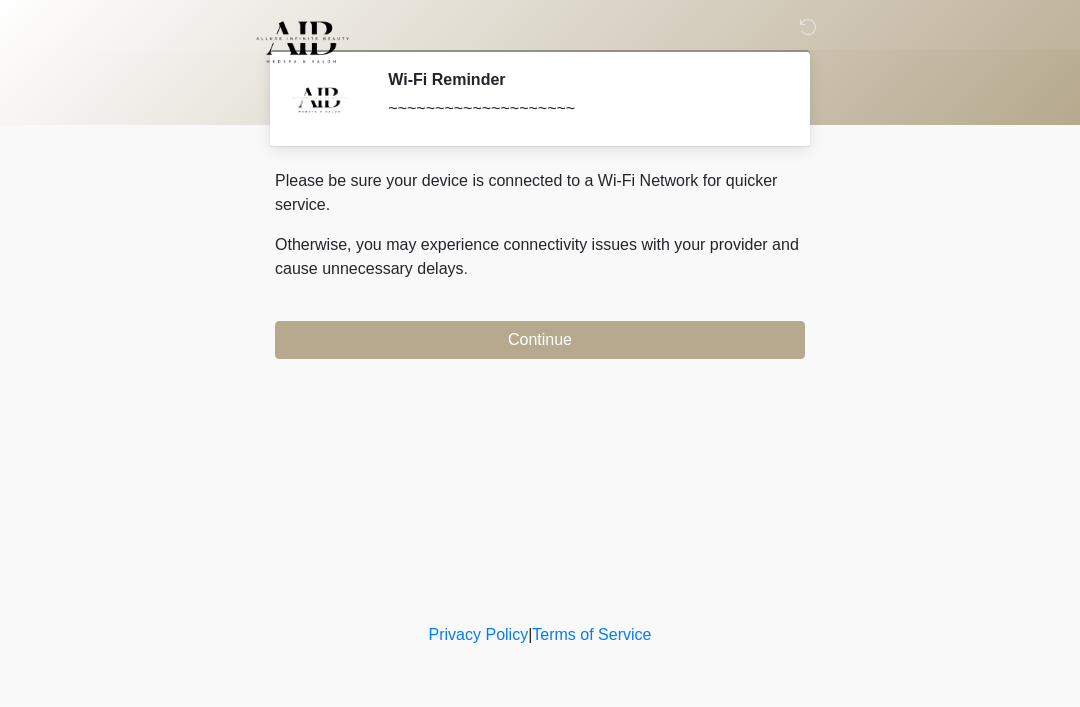 click on "Continue" at bounding box center (540, 340) 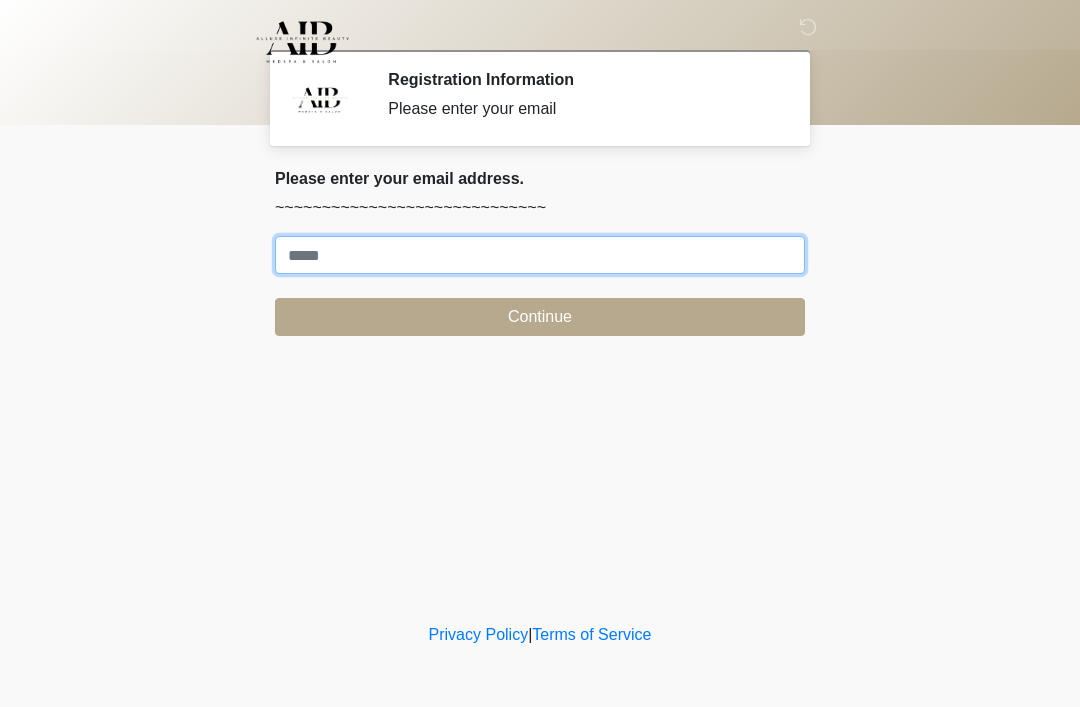 click on "Where should we email your treatment plan?" at bounding box center (540, 255) 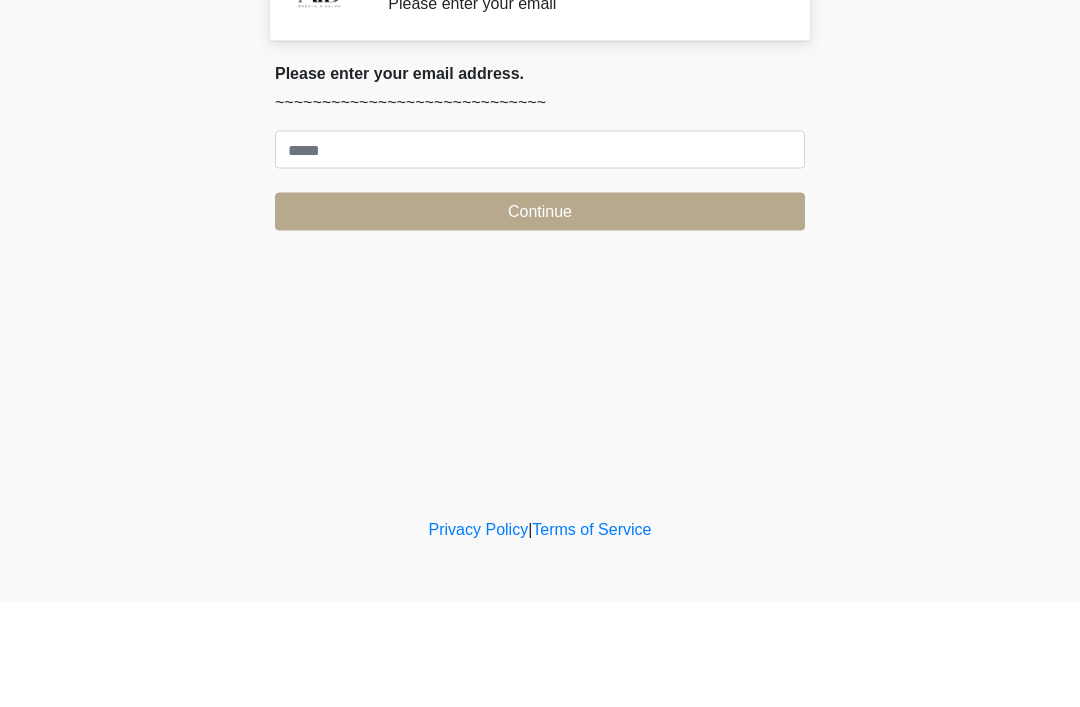 click on "‎ ‎
Registration Information
Please enter your email
Please connect to Wi-Fi now   Provide us with your contact info  Answer some questions about your medical history  Complete a video call with one of our providers
This is the beginning of your  virtual Good Faith Exam .  ﻿﻿﻿﻿﻿﻿﻿﻿ This step is necessary to provide official medical clearance and documentation for your upcoming treatment(s).   ﻿﻿﻿﻿﻿﻿To begin, ﻿﻿﻿﻿﻿﻿ press the continue button below and answer all questions with honesty.
Continue
Please be sure your device is connected to a Wi-Fi Network for quicker service.  .
Continue" at bounding box center [540, 353] 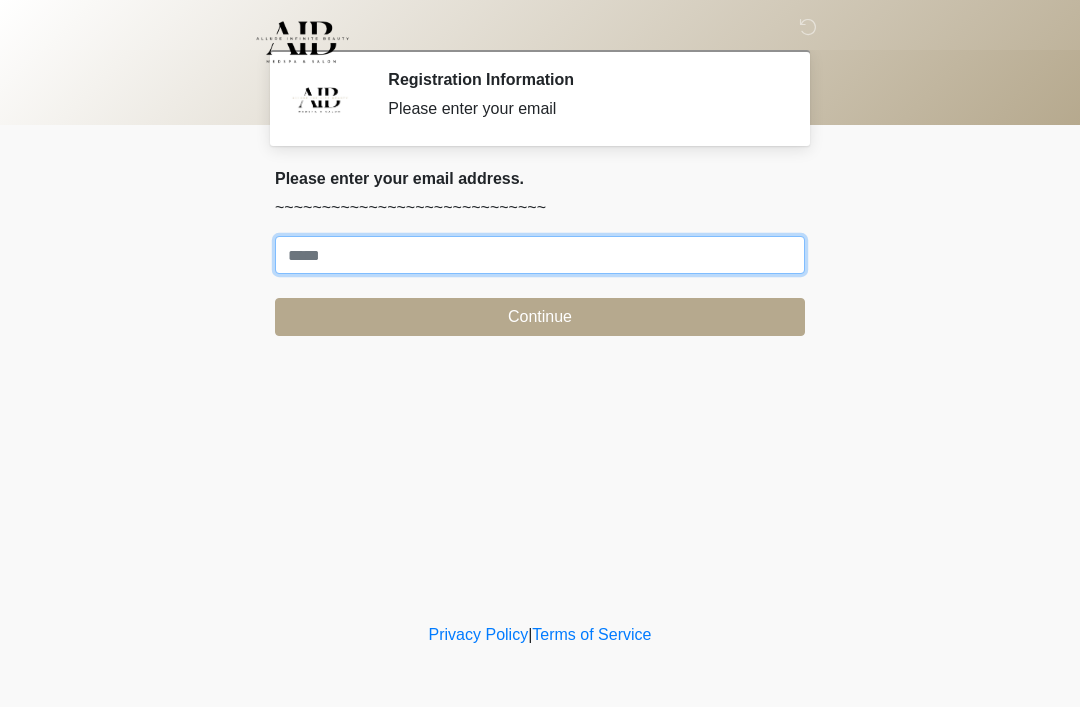 click on "Where should we email your treatment plan?" at bounding box center (540, 255) 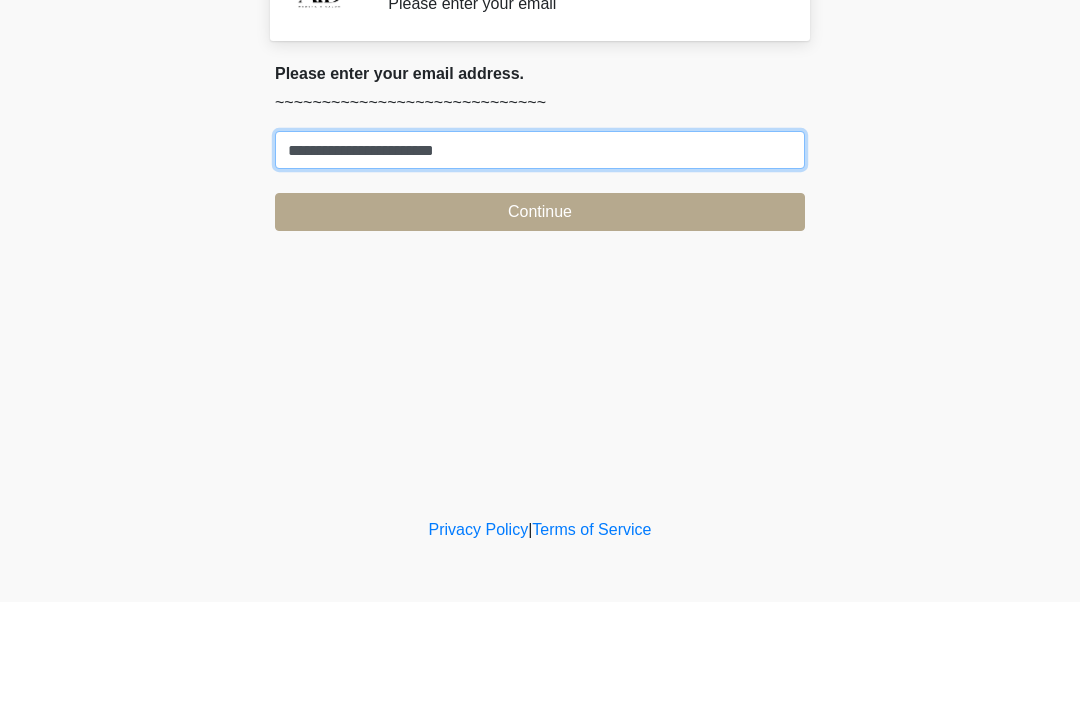 type on "**********" 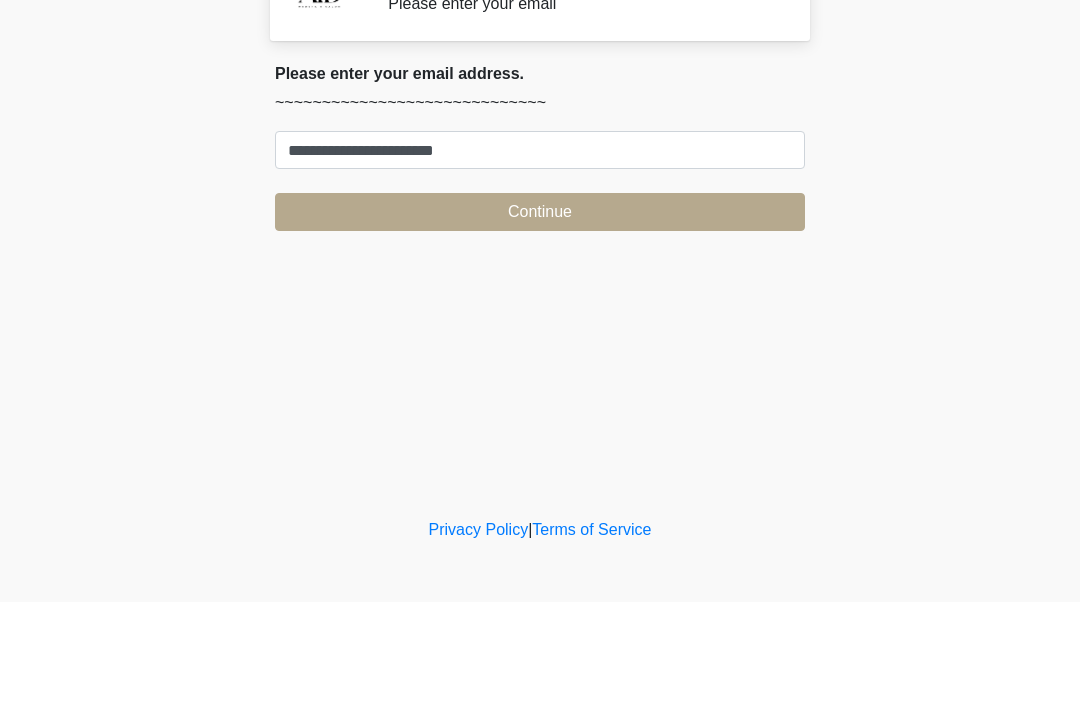 click on "Continue" at bounding box center (540, 317) 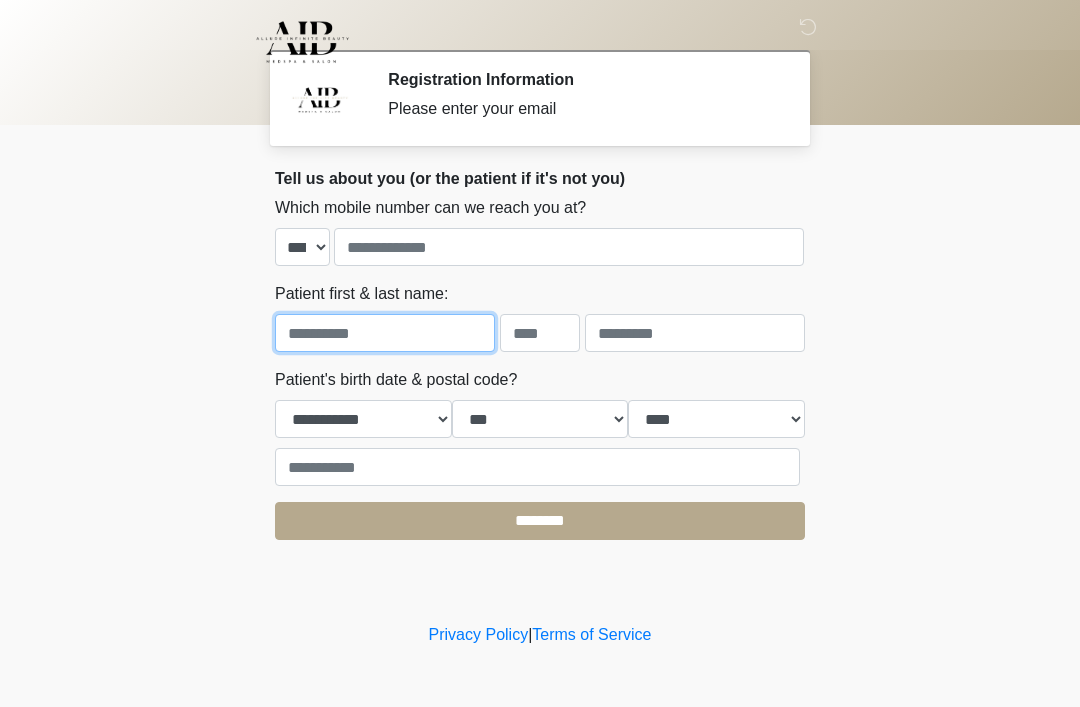 click at bounding box center (385, 333) 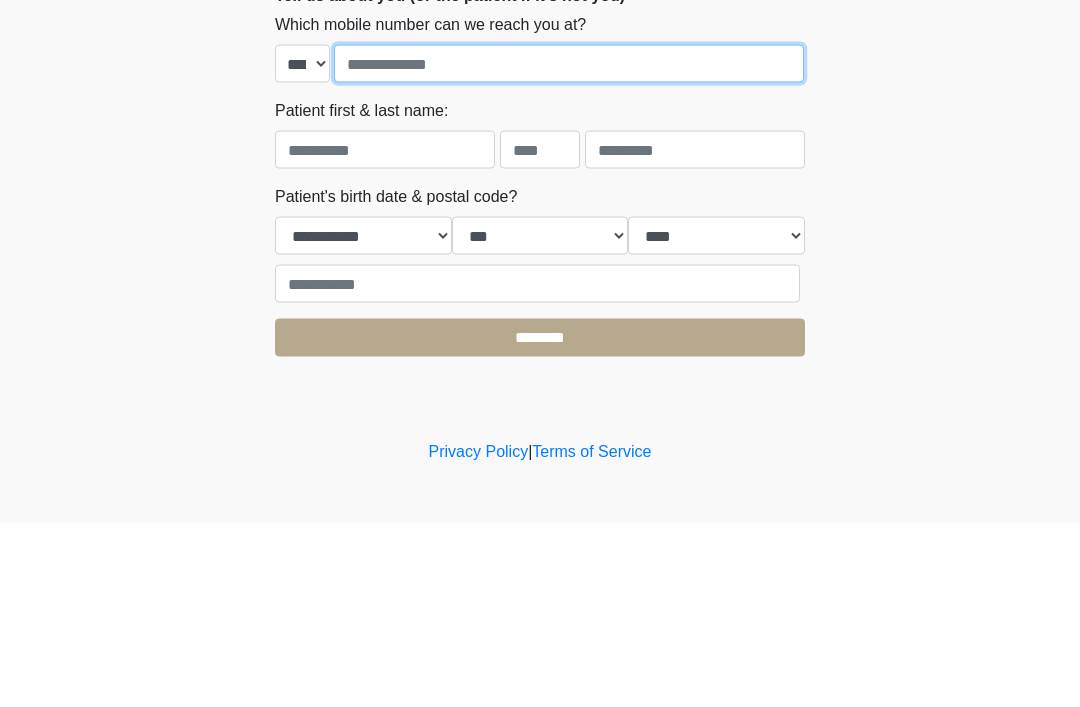 click at bounding box center [569, 247] 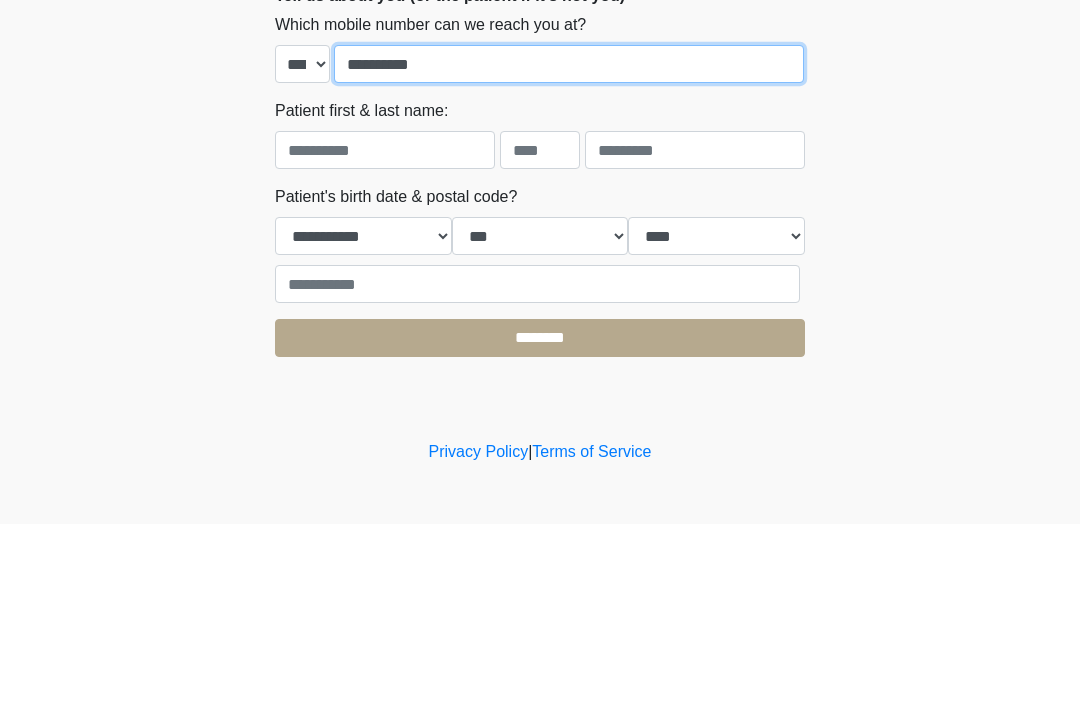 type on "**********" 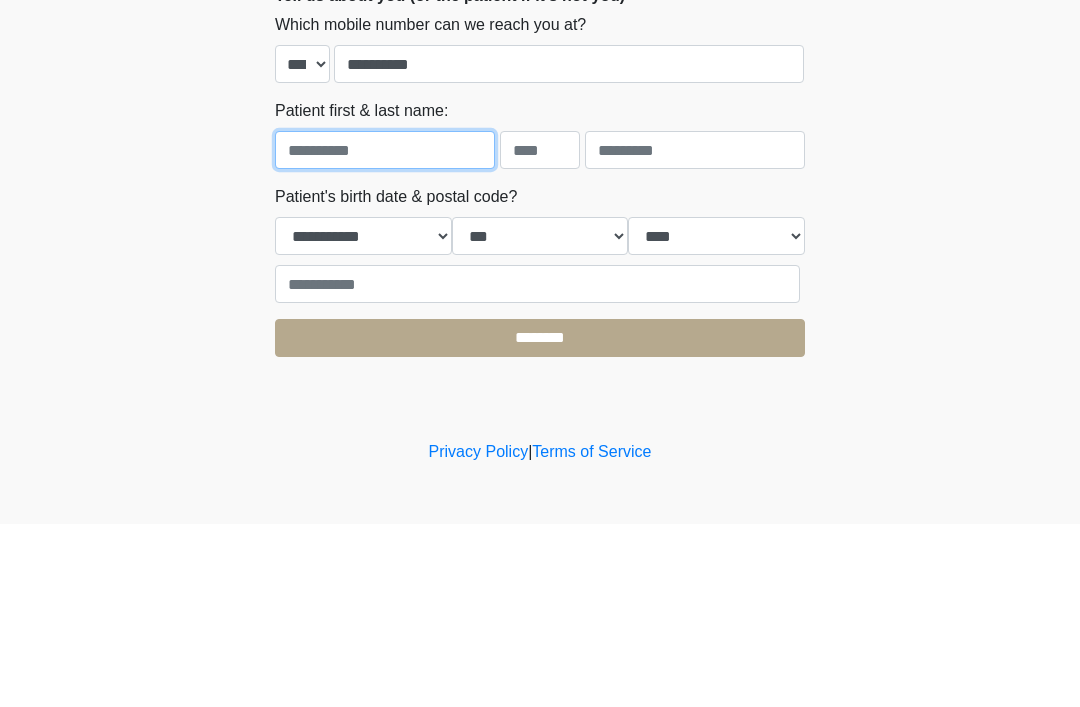 click at bounding box center [385, 333] 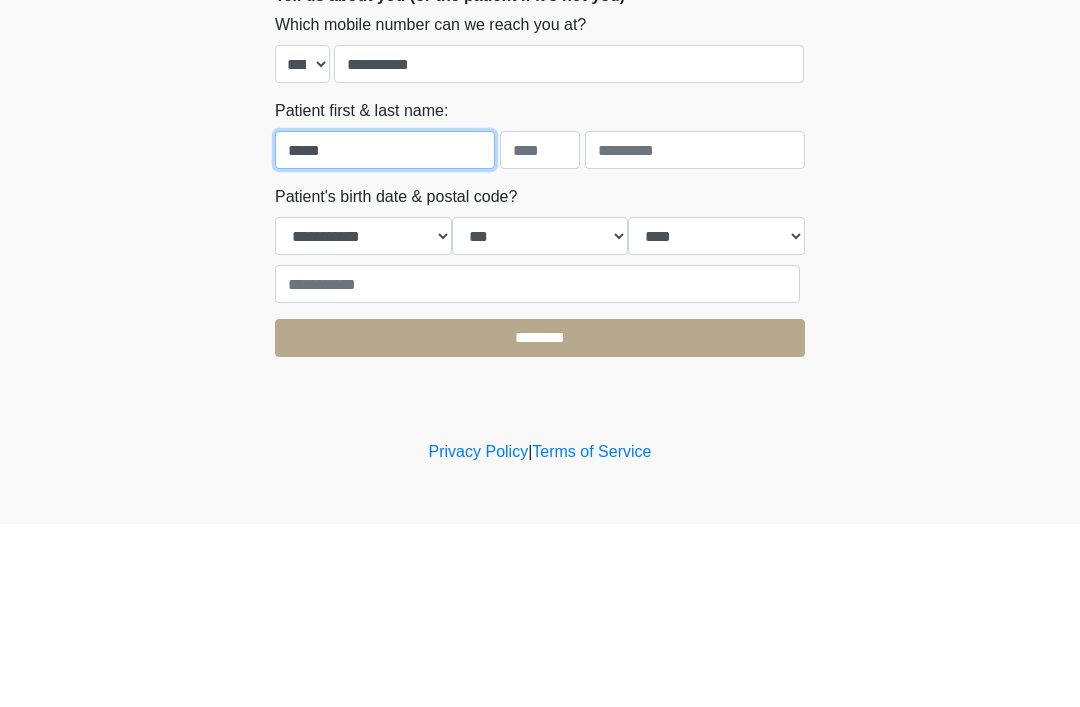 type on "*****" 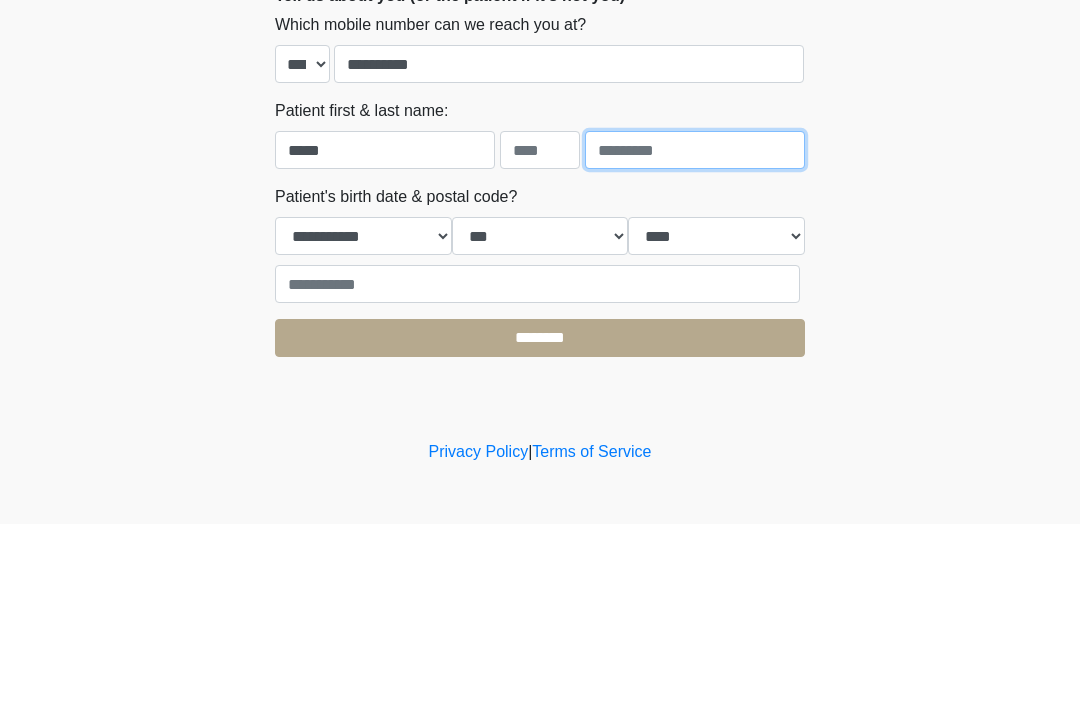 click at bounding box center [695, 333] 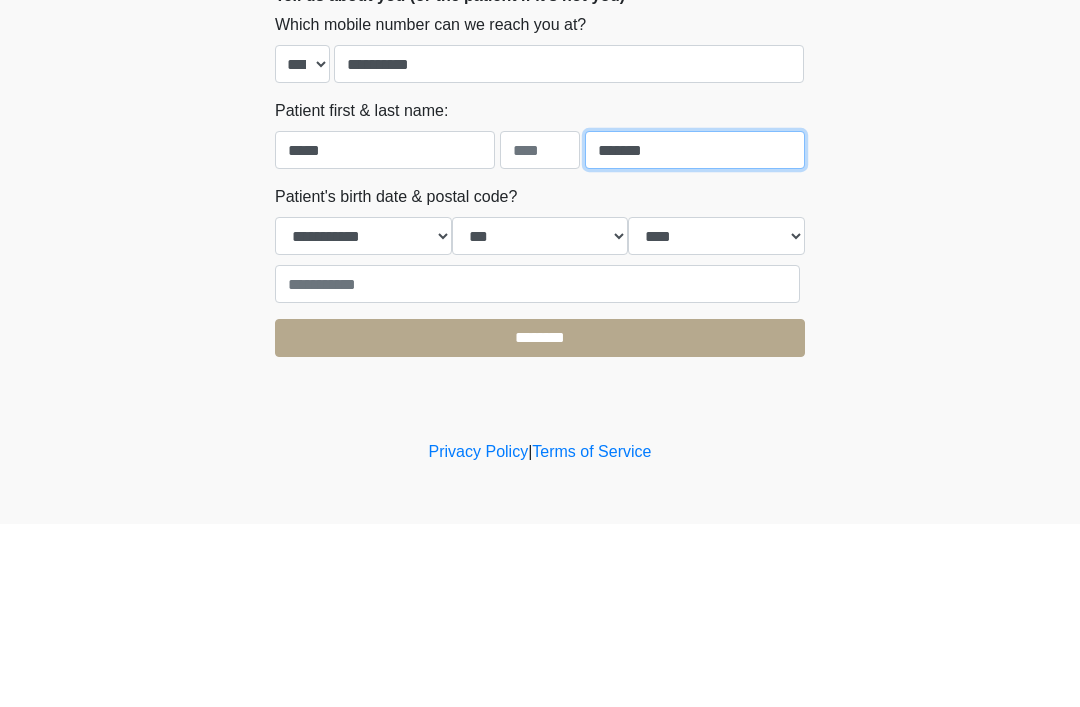 type on "*******" 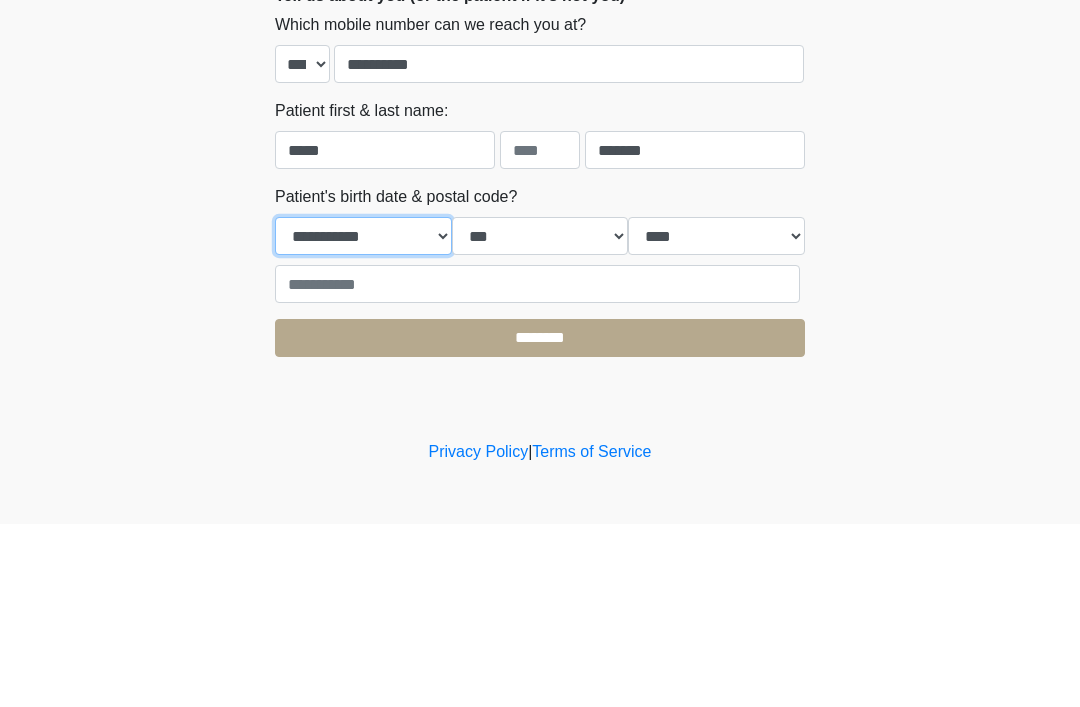 click on "**********" at bounding box center [363, 419] 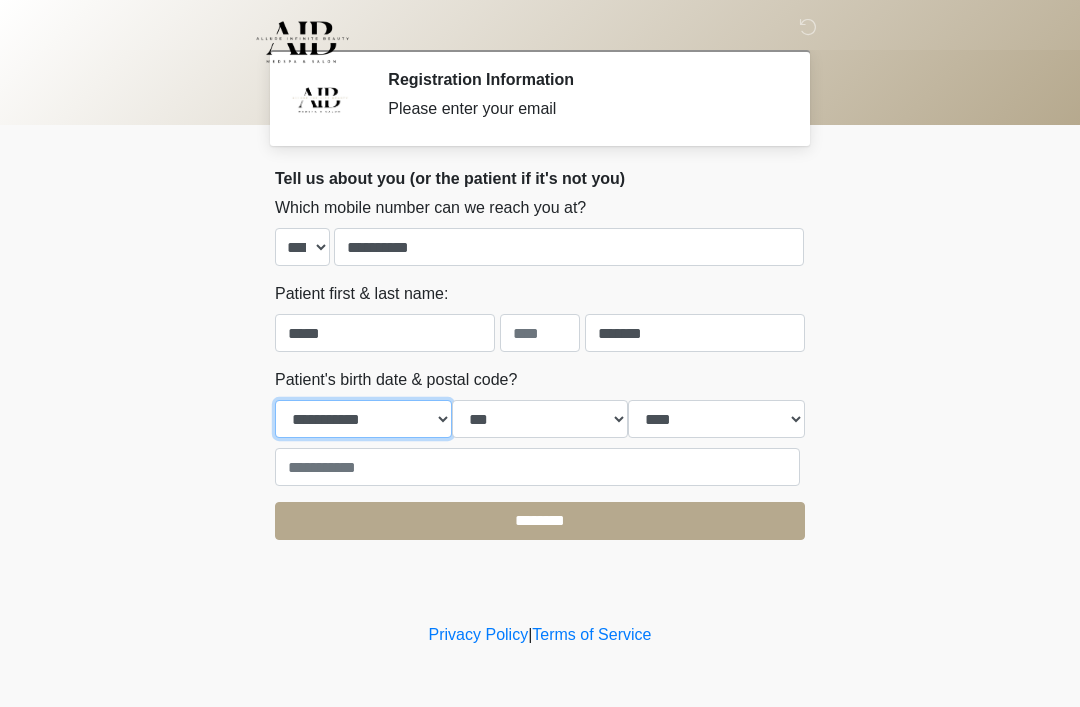 select on "*" 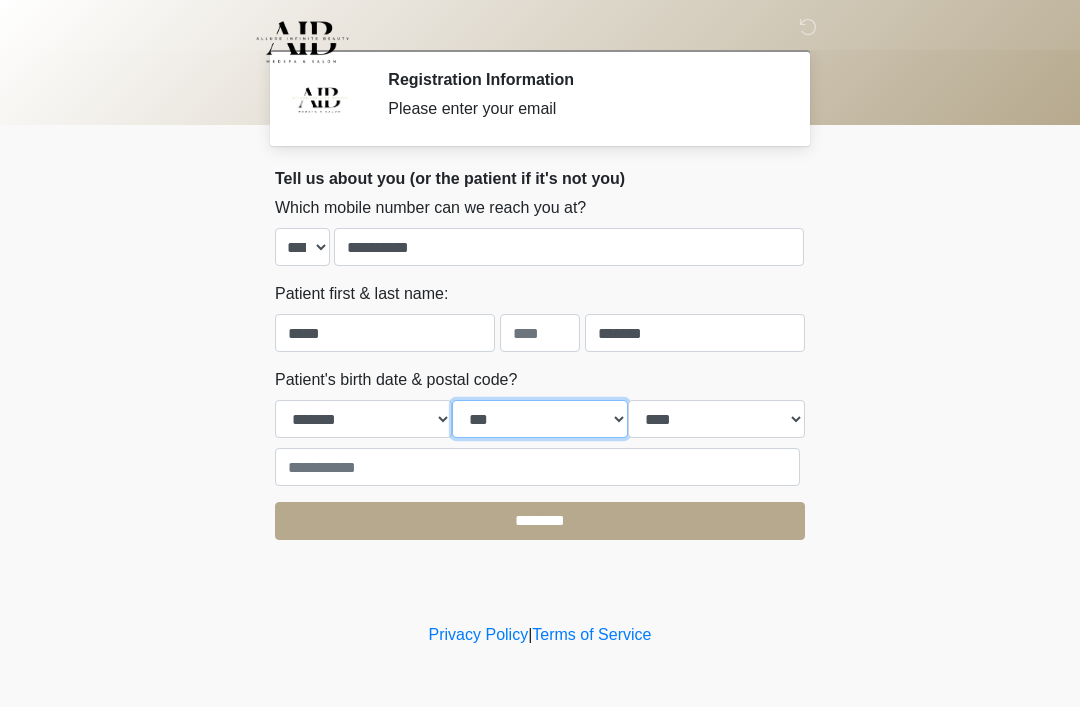 click on "***
*
*
*
*
*
*
*
*
*
**
**
**
**
**
**
**
**
**
**
**
**
**
**
**
**
**
**
**
**
**
**" at bounding box center [540, 419] 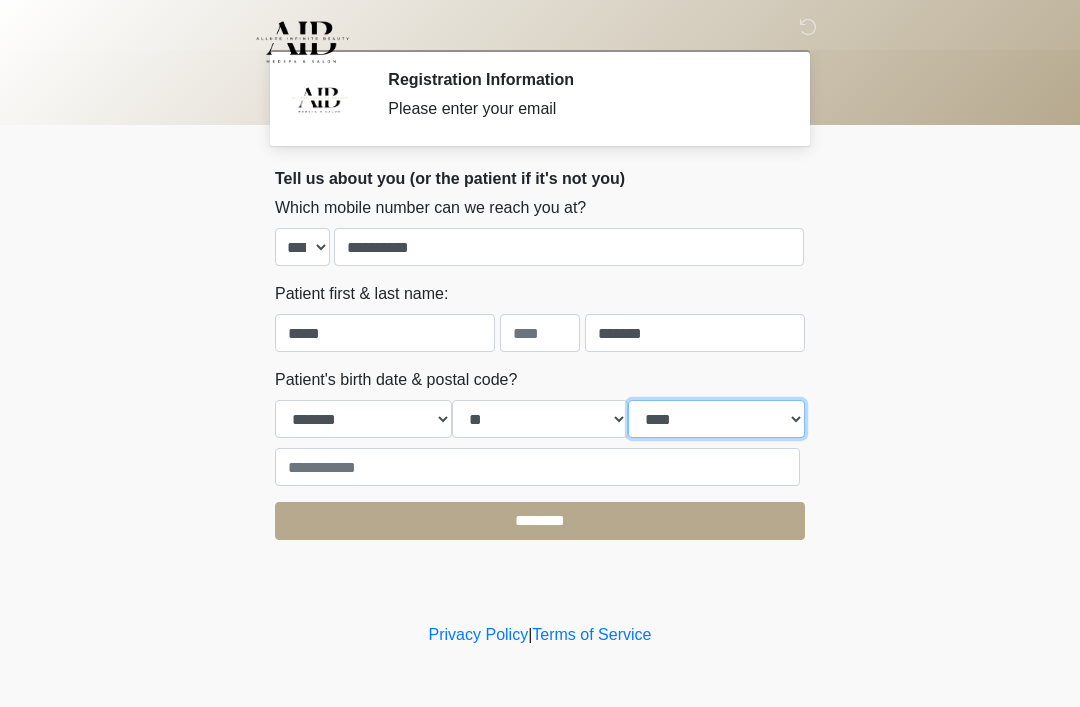 click on "****
****
****
****
****
****
****
****
****
****
****
****
****
****
****
****
****
****
****
****
****
****
****
****
****
****
****
****
****
****
****
****
****
****
****
****
****
****
****
****
****
****
****
****
****
****
****
****
****
****
****
****
****
****
****
****
****
****
****
****
****
****
****
****
****
****
****
****
****
****
****
****
****
****
****
****
****
****
****
****
****
****
****
****
****
****
****
****
****
****
****
****
****
****
****
****
****
****
****
****
****
****" at bounding box center [716, 419] 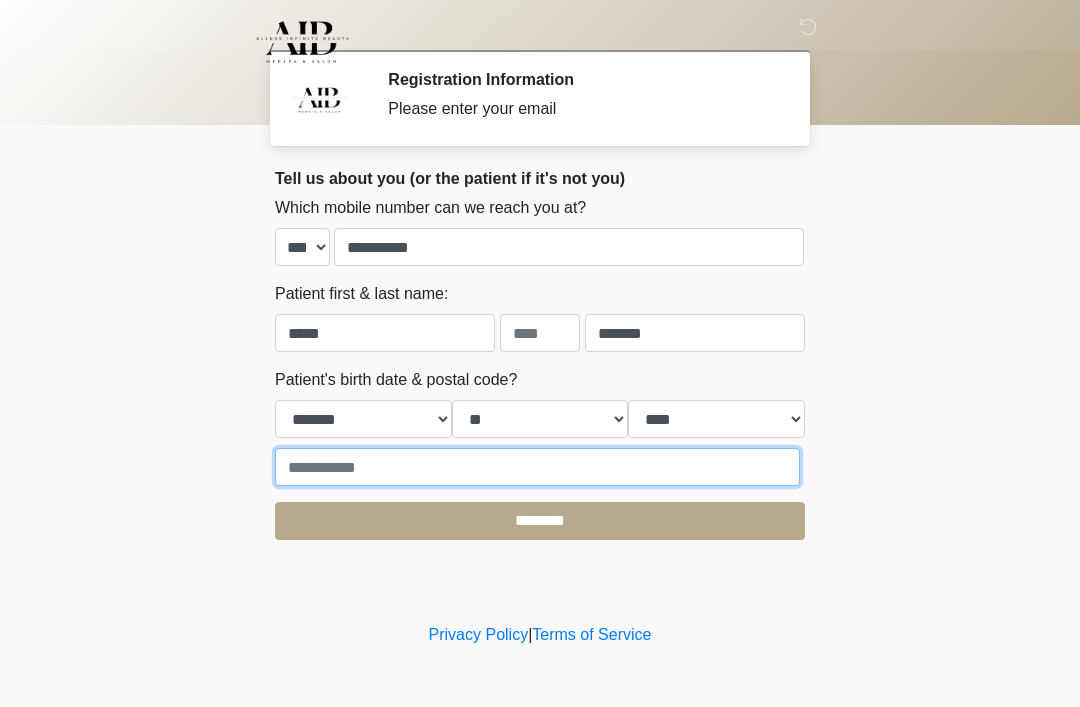 click at bounding box center (537, 467) 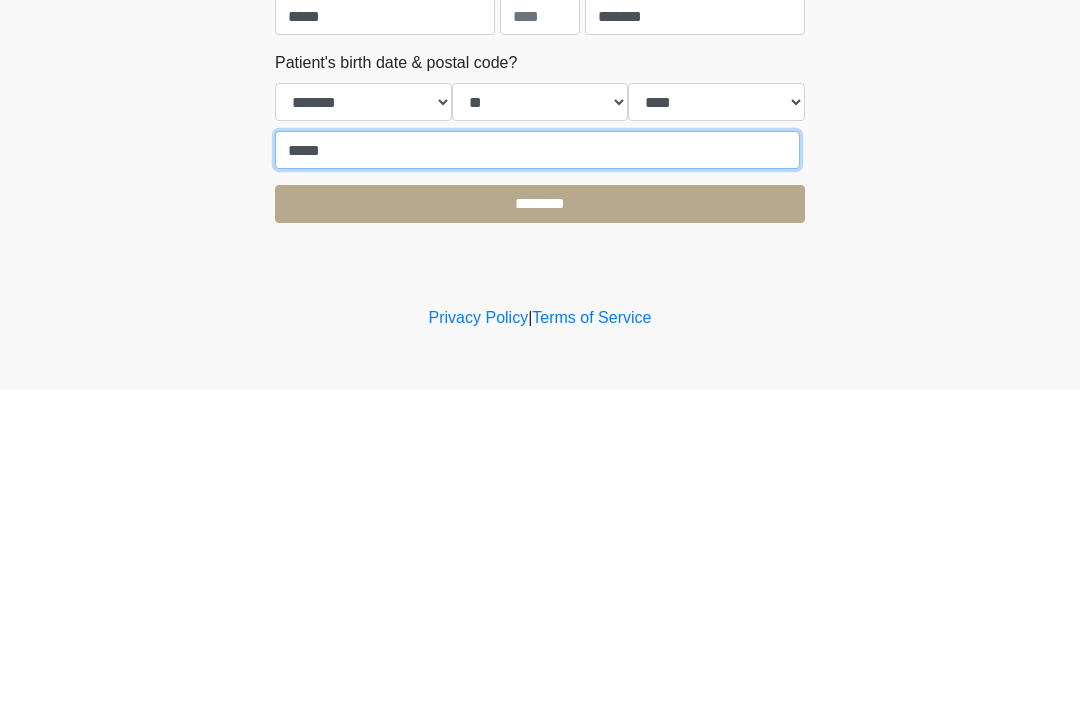 type on "*****" 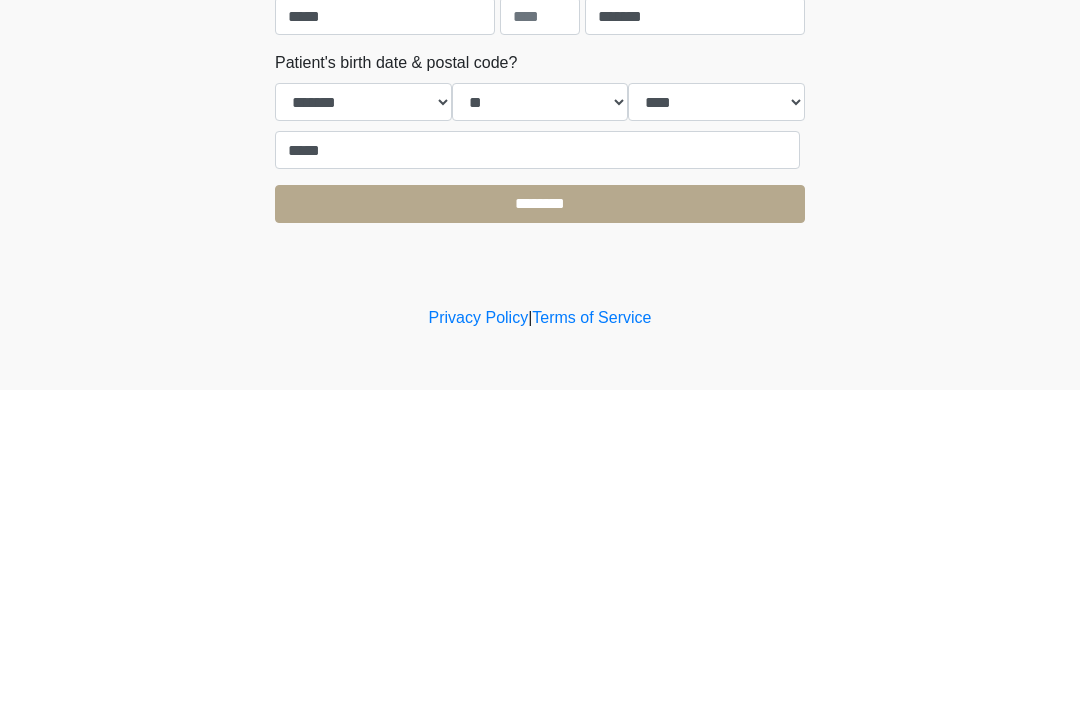 click on "********" at bounding box center [540, 521] 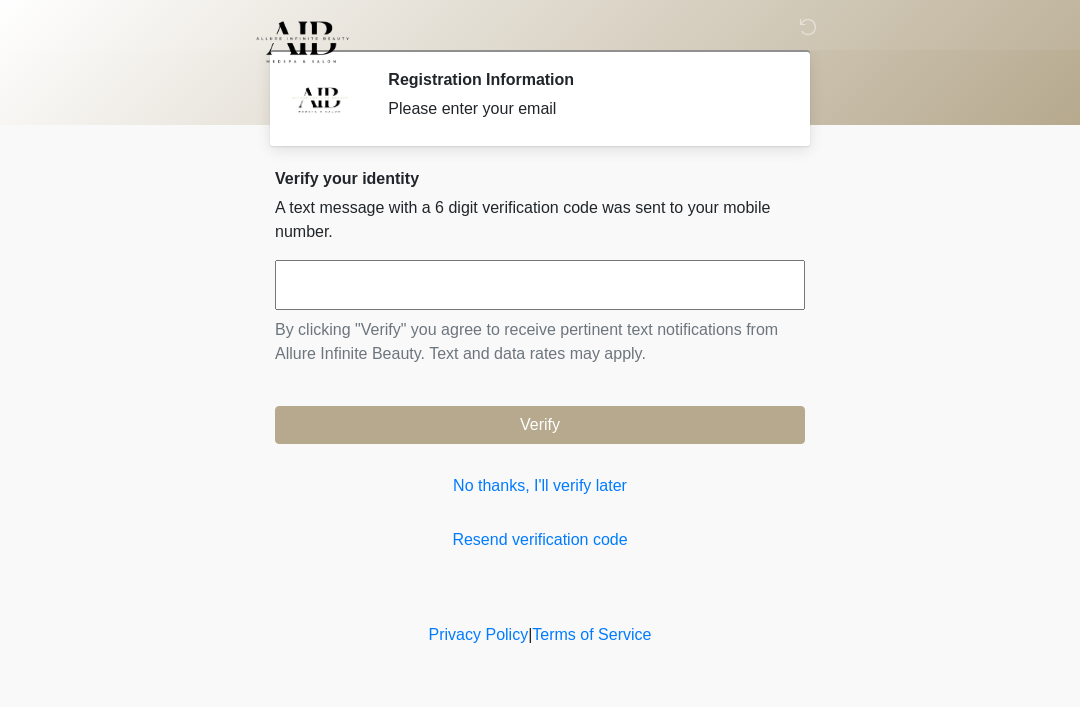 click at bounding box center [540, 285] 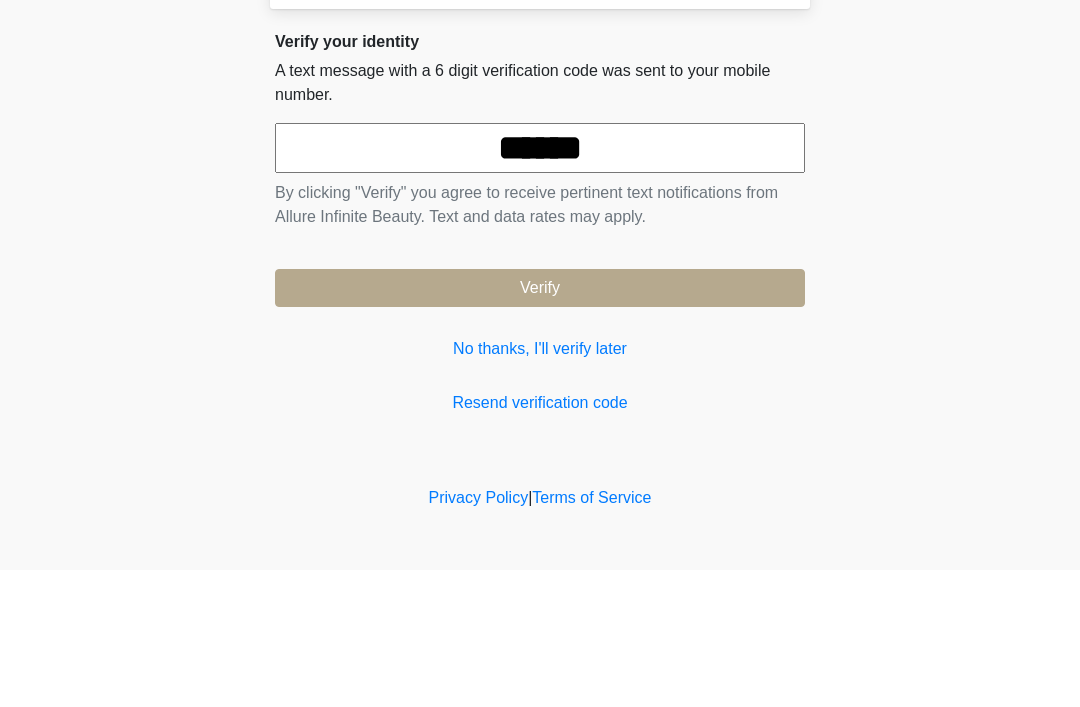 type on "******" 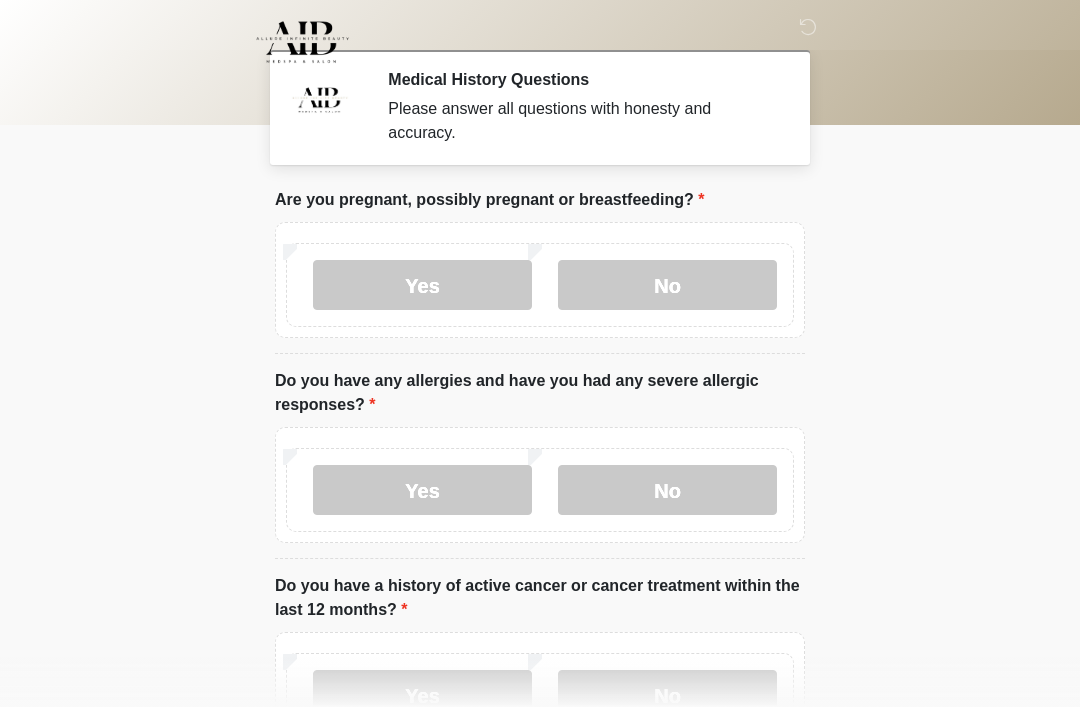 click on "No" at bounding box center [667, 285] 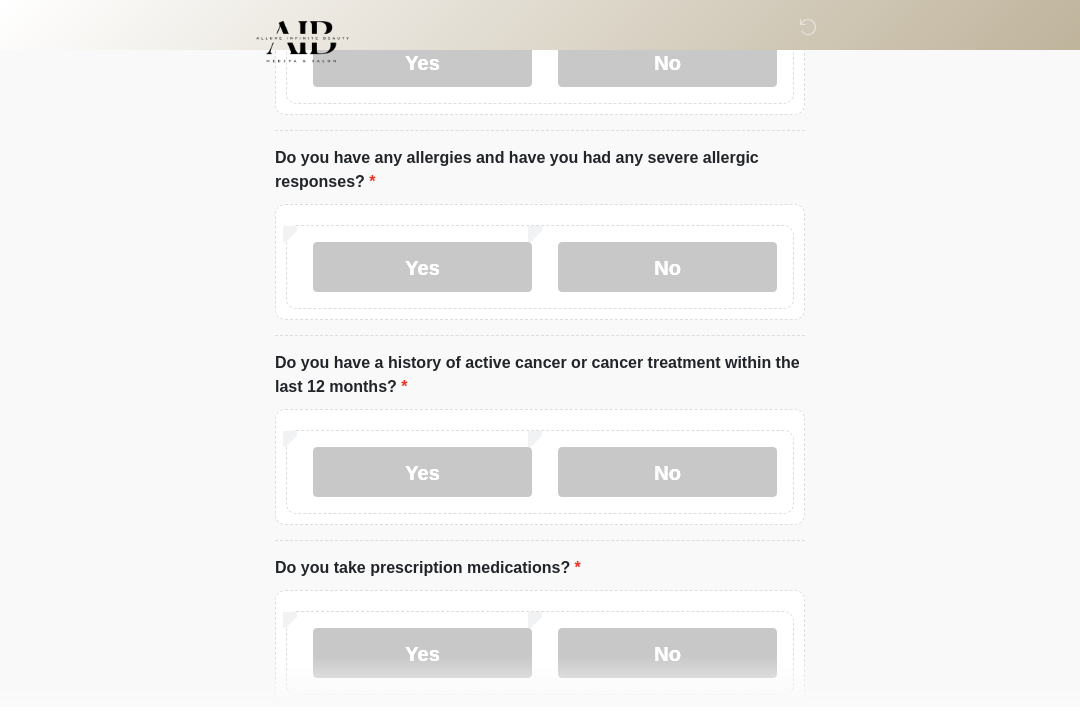 scroll, scrollTop: 242, scrollLeft: 0, axis: vertical 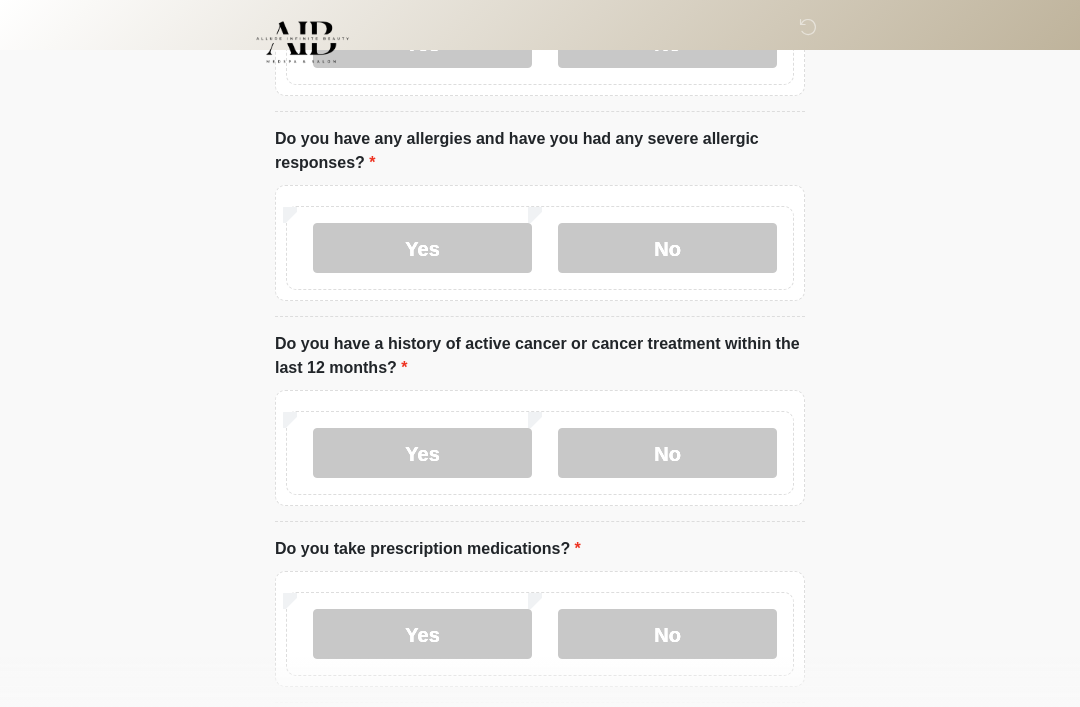 click on "No" at bounding box center [667, 453] 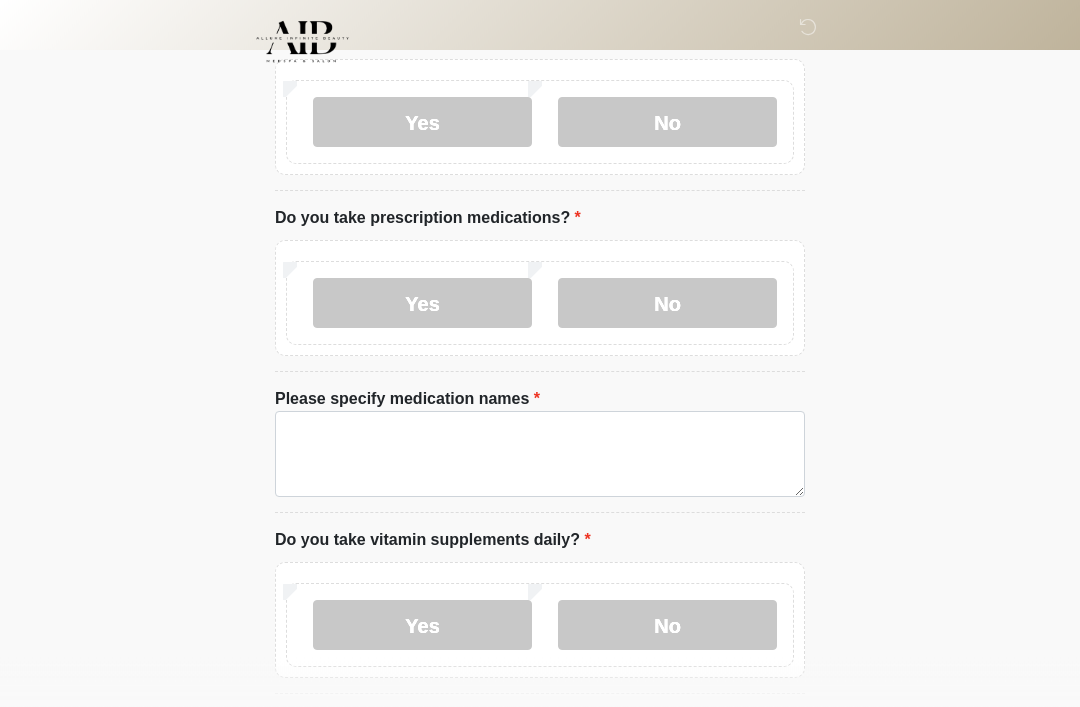 scroll, scrollTop: 573, scrollLeft: 0, axis: vertical 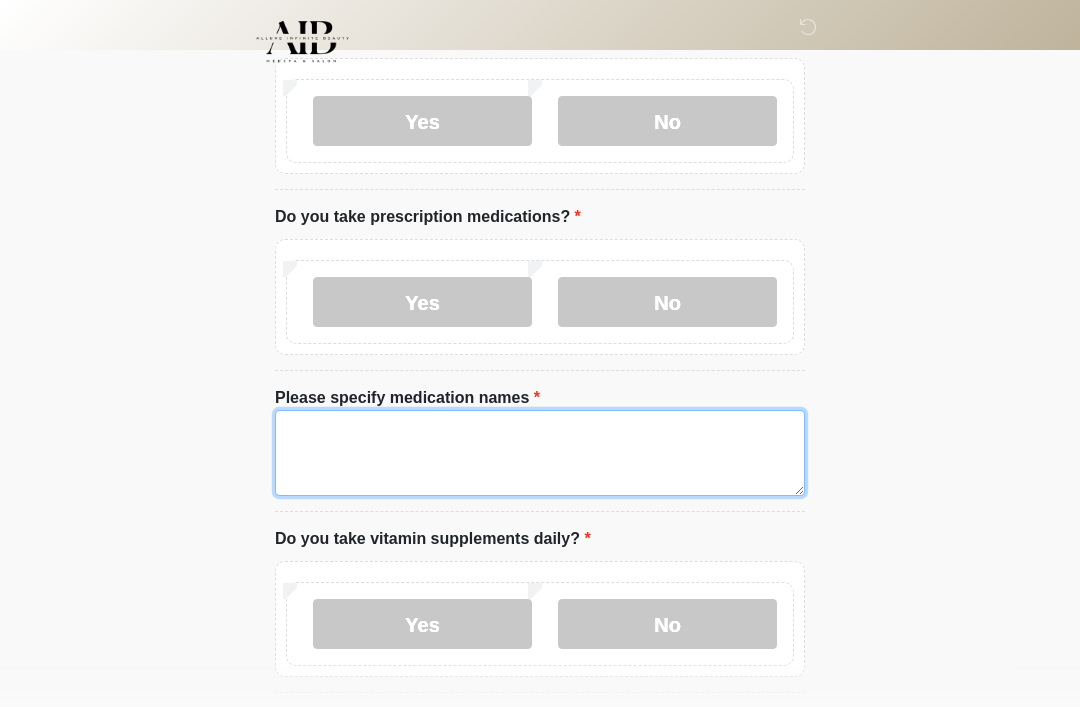 click on "Please specify medication names" at bounding box center (540, 454) 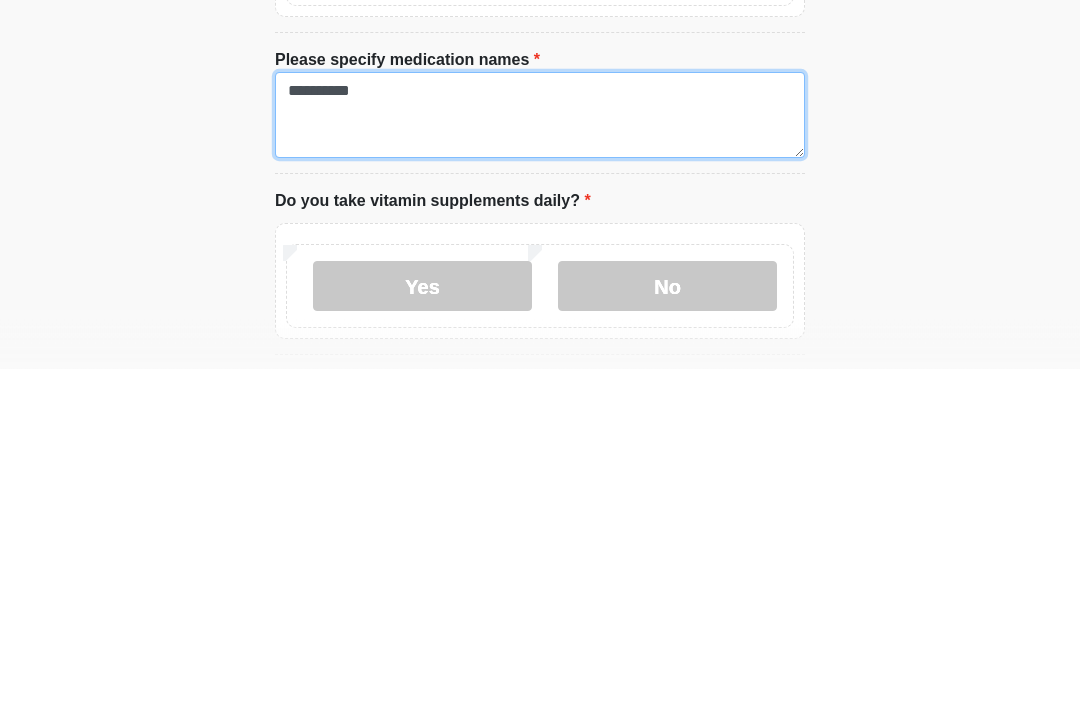 scroll, scrollTop: 587, scrollLeft: 0, axis: vertical 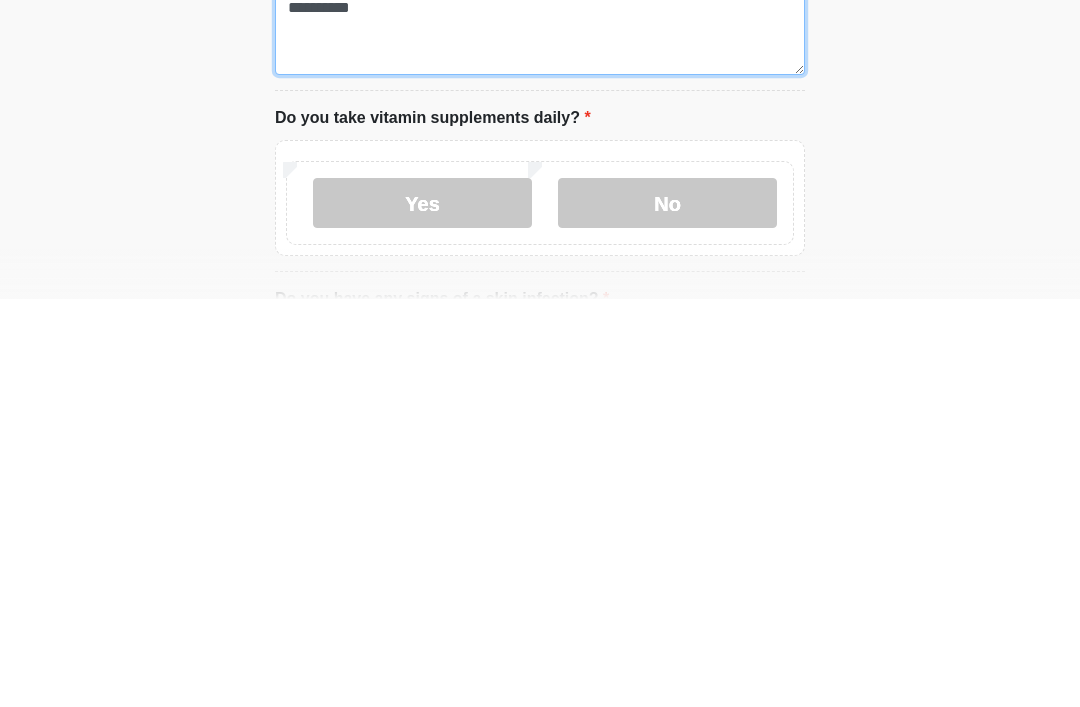 type on "**********" 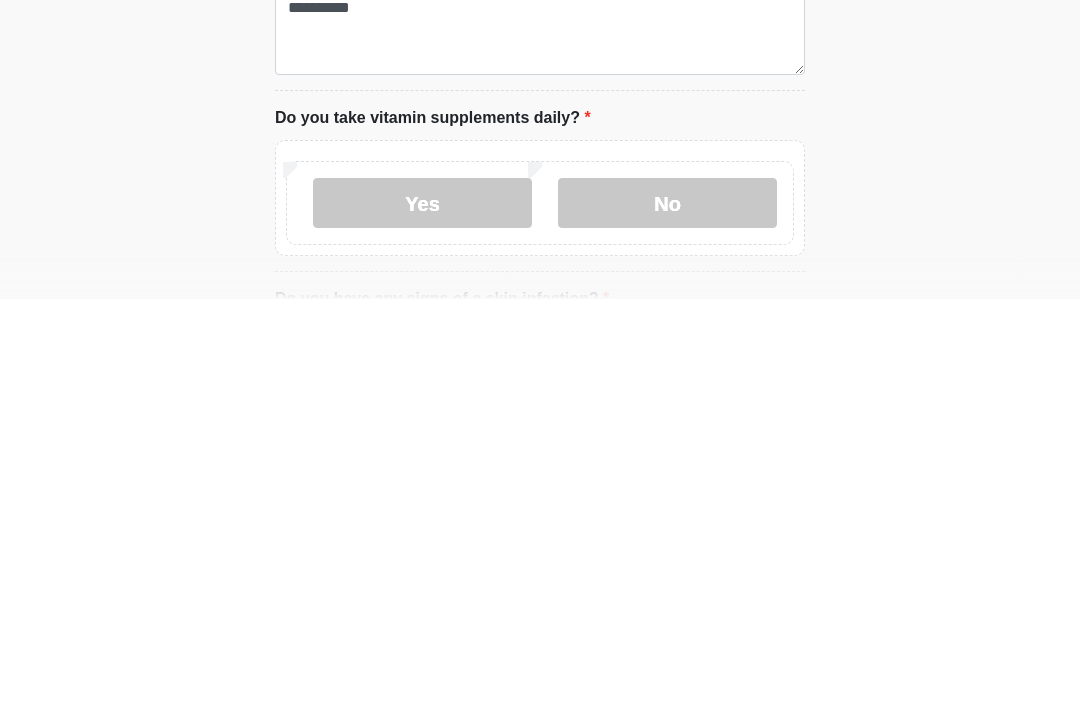 click on "No" at bounding box center (667, 611) 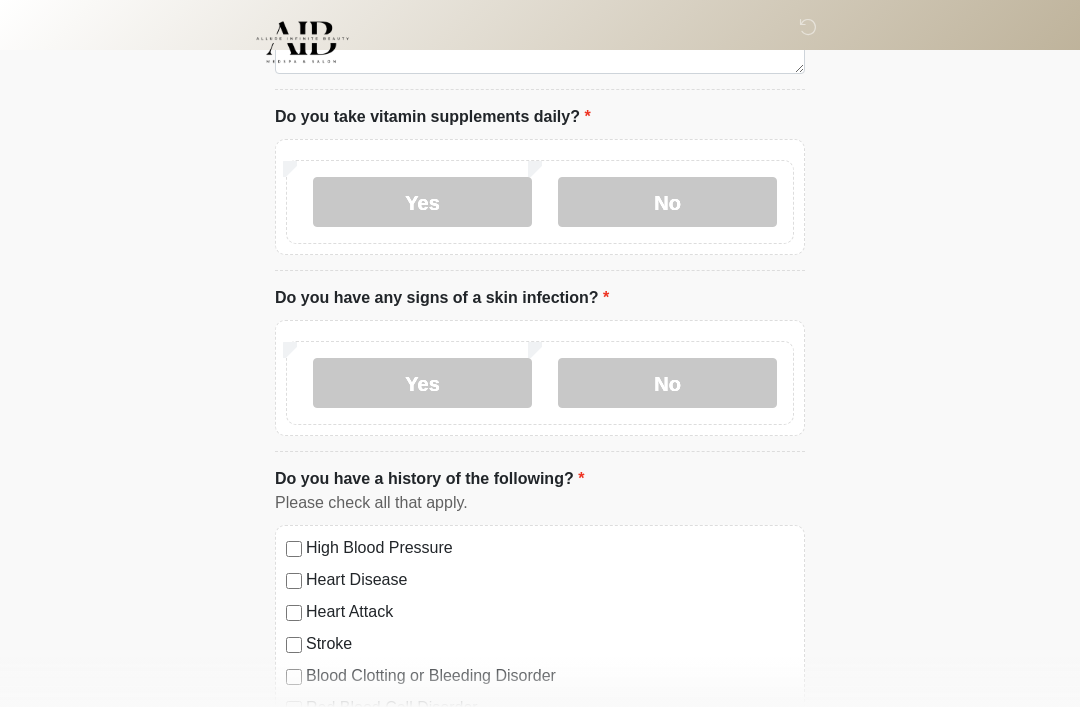 click on "No" at bounding box center (667, 383) 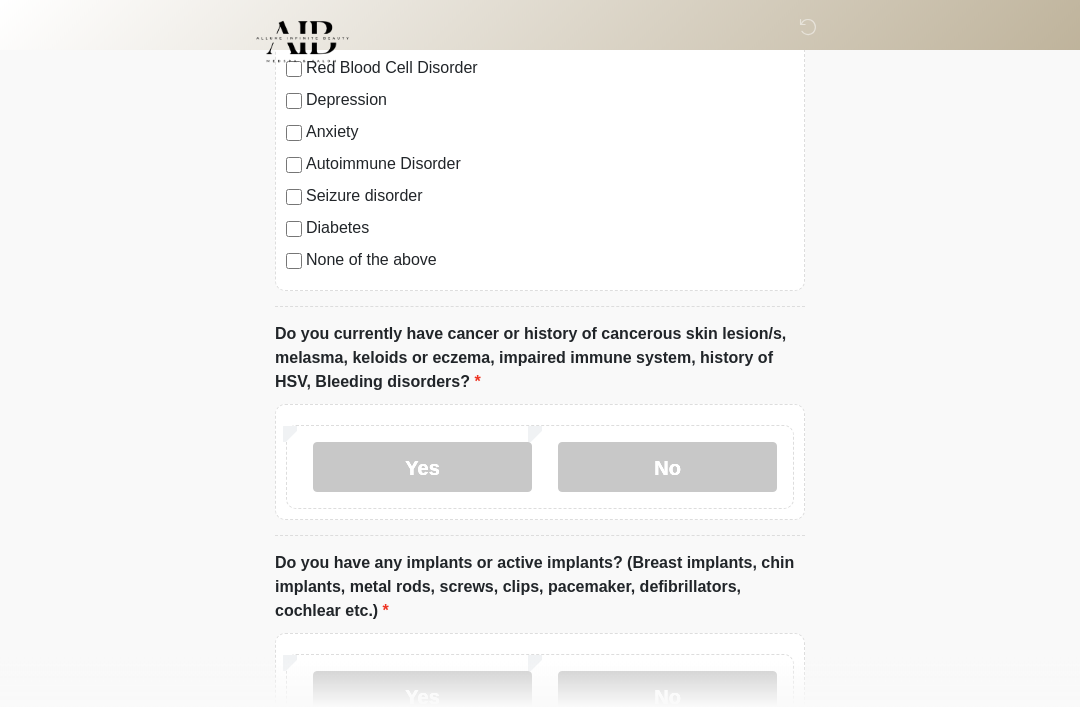 scroll, scrollTop: 1636, scrollLeft: 0, axis: vertical 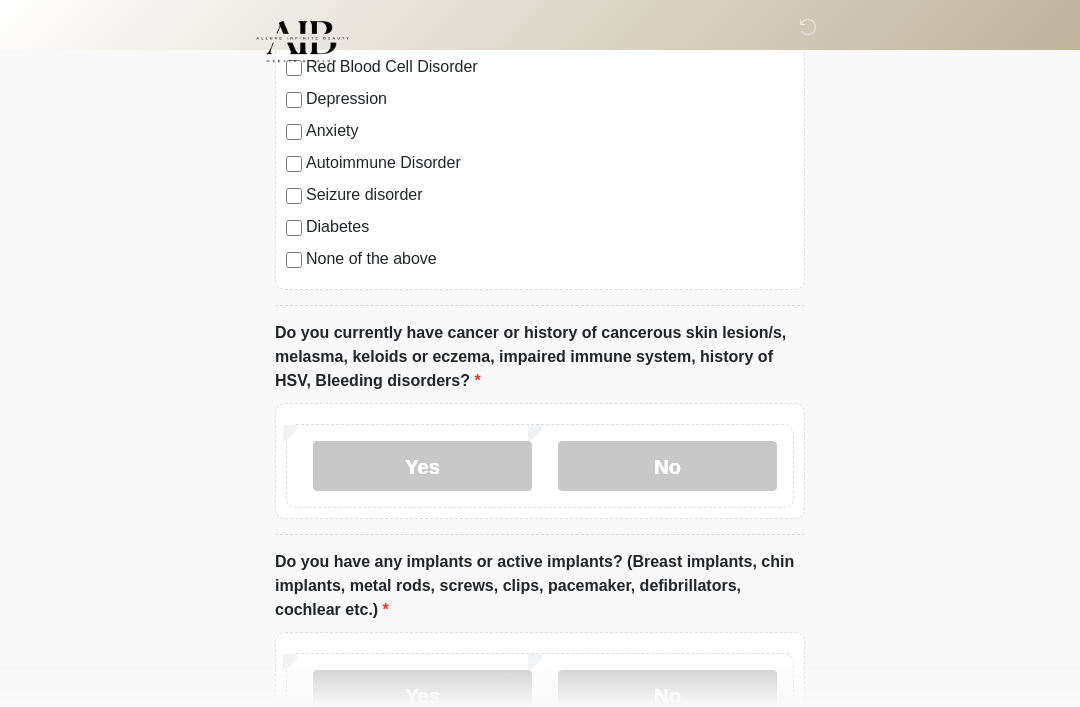 click on "No" at bounding box center (667, 696) 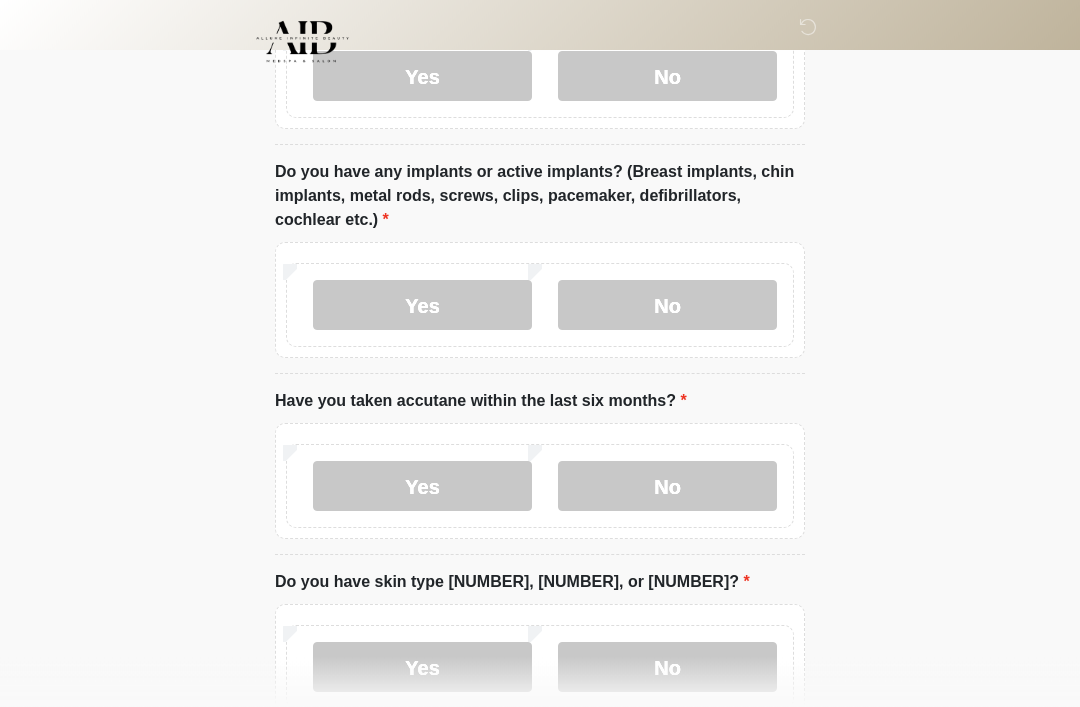 scroll, scrollTop: 2028, scrollLeft: 0, axis: vertical 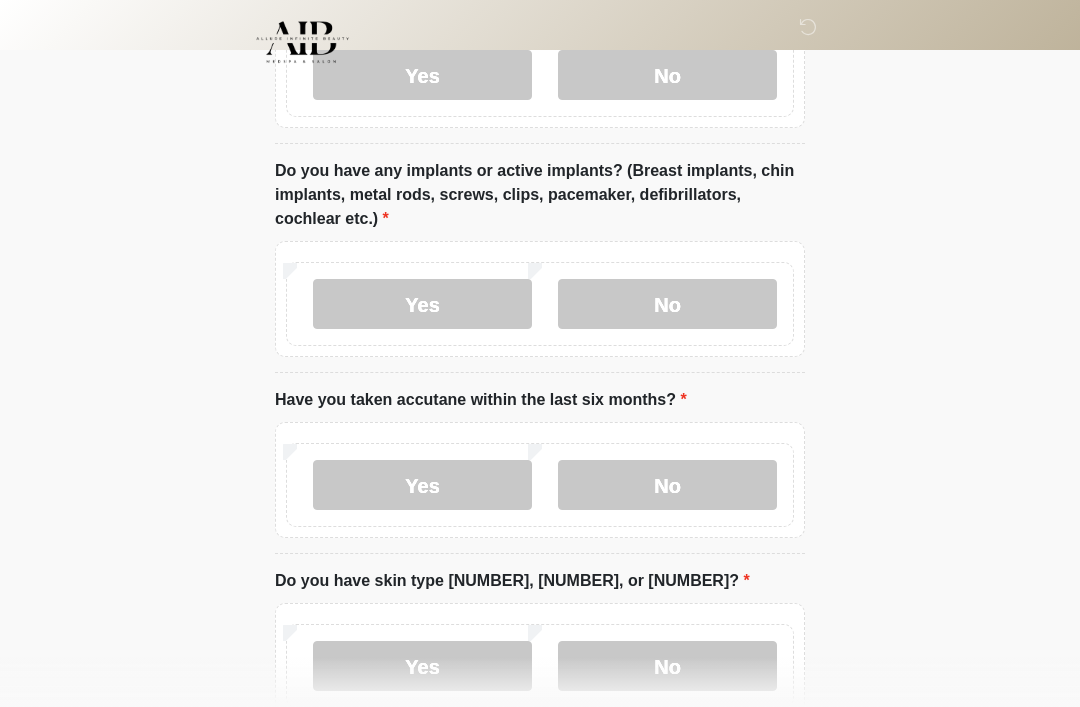 click on "No" at bounding box center (667, 485) 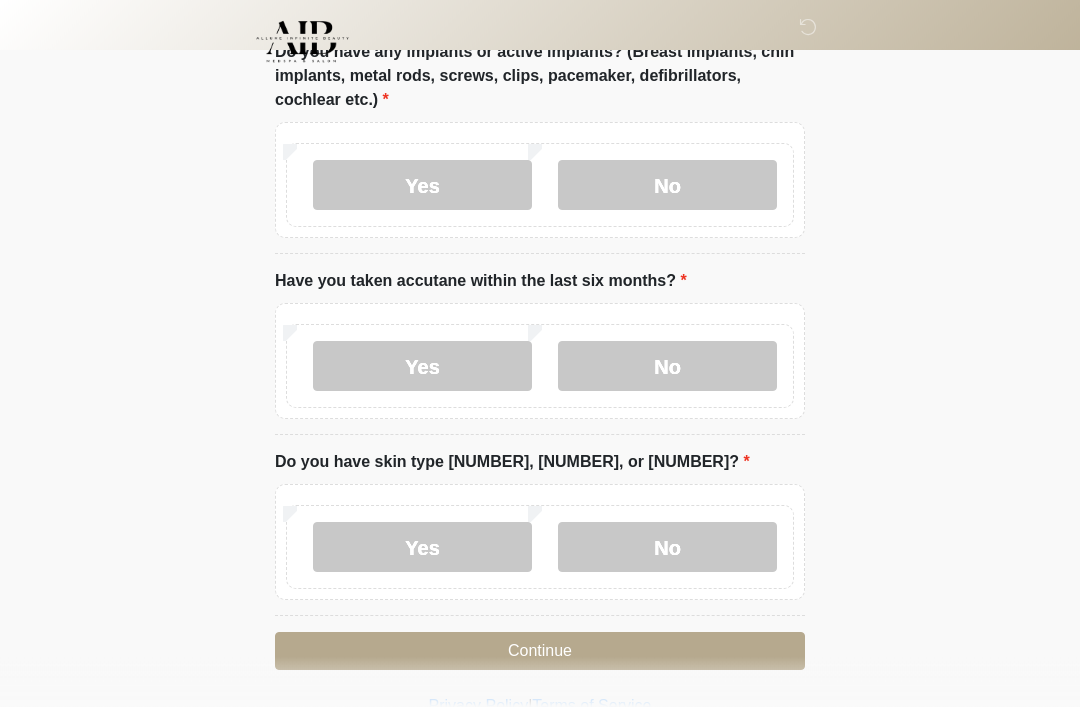 scroll, scrollTop: 2148, scrollLeft: 0, axis: vertical 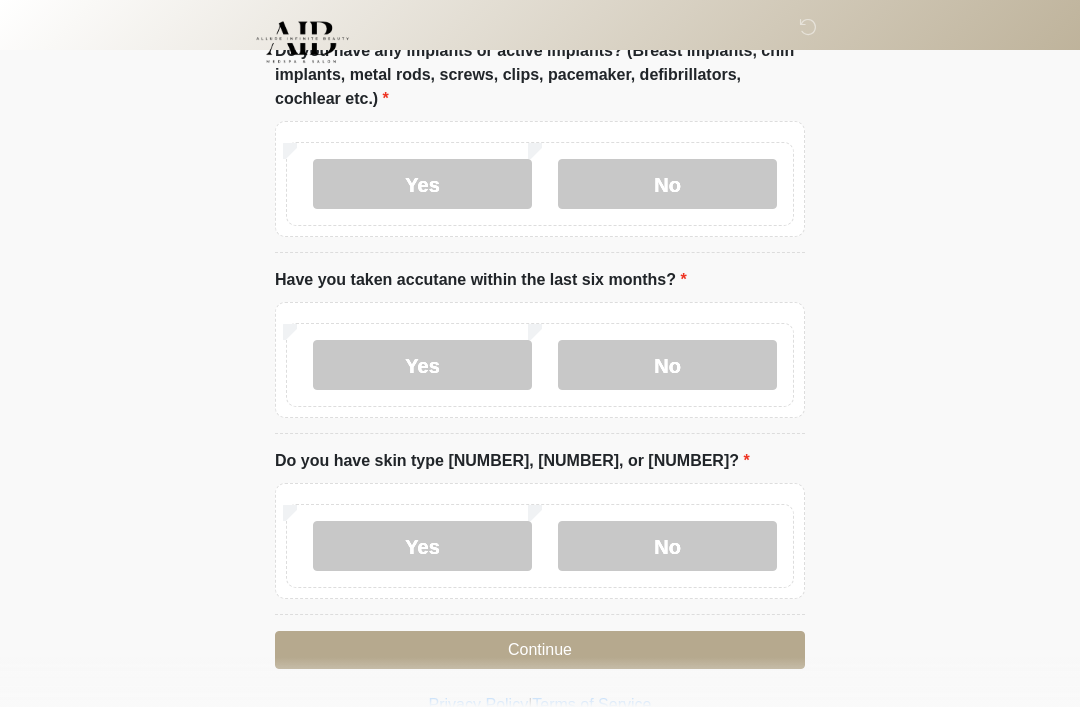 click on "Do you have skin type 4, 5, or 6?
Do you have skin type 4, 5, or 6?
Yes
No" at bounding box center (540, 532) 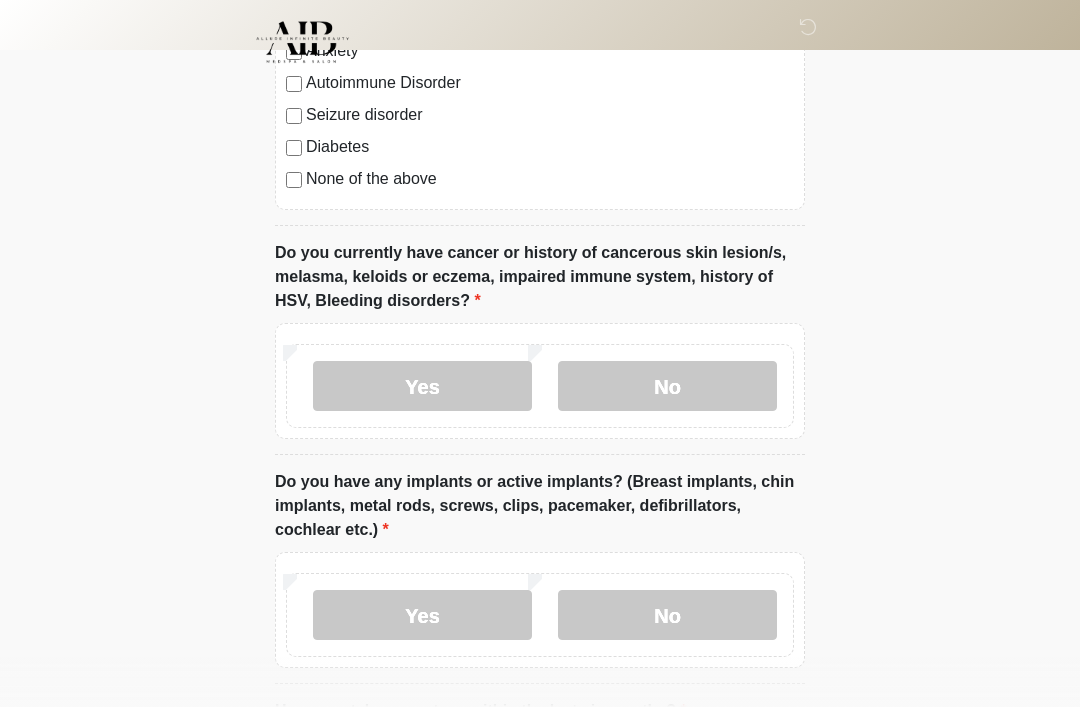 scroll, scrollTop: 1715, scrollLeft: 0, axis: vertical 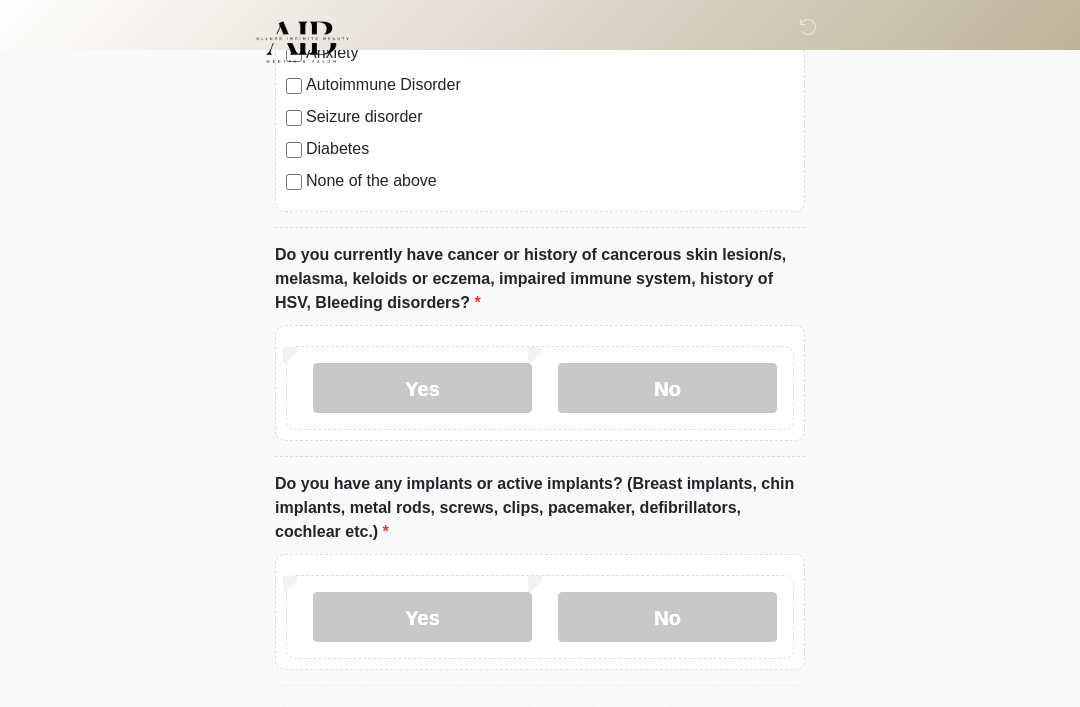 click on "No" at bounding box center (667, 388) 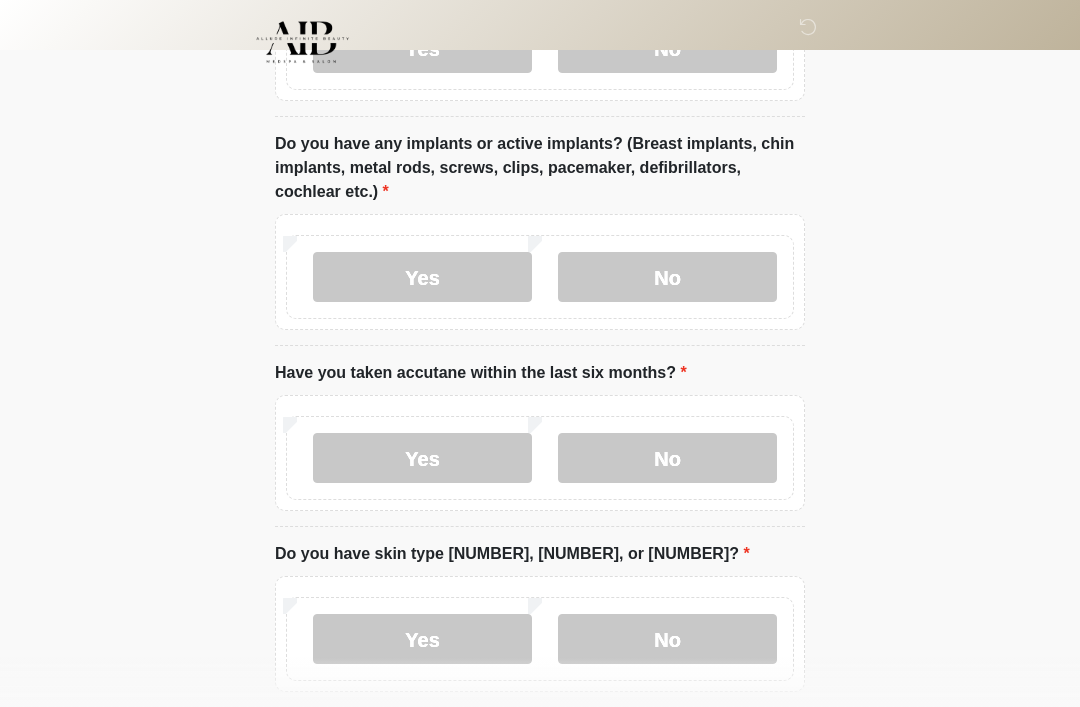 scroll, scrollTop: 2148, scrollLeft: 0, axis: vertical 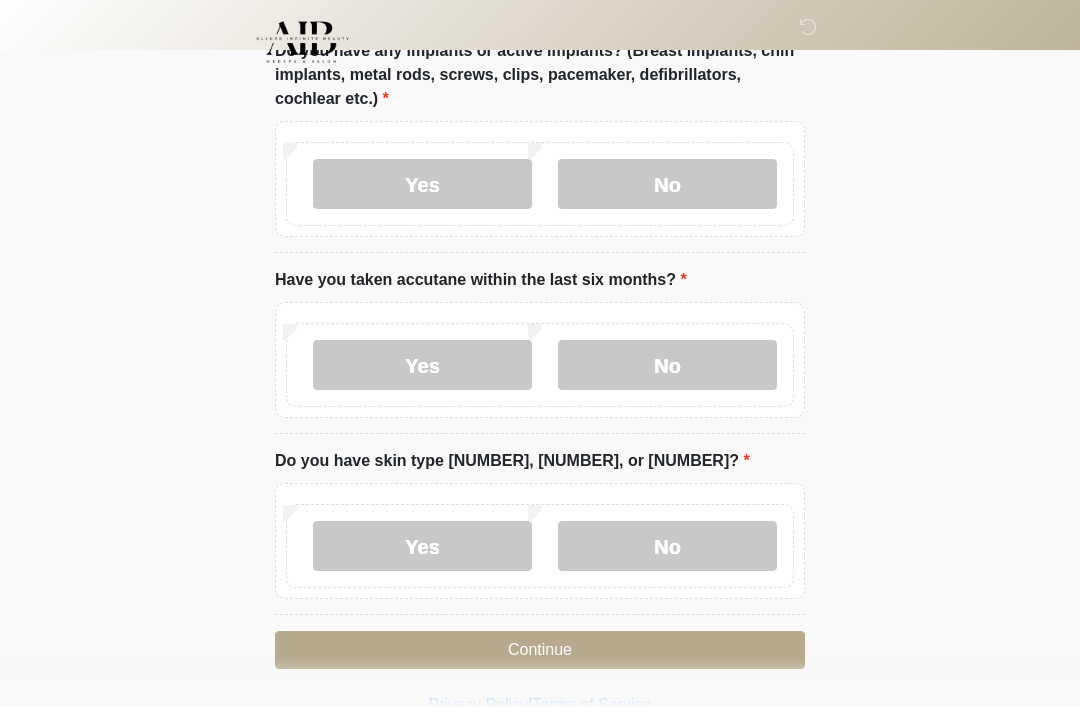 click on "No" at bounding box center (667, 546) 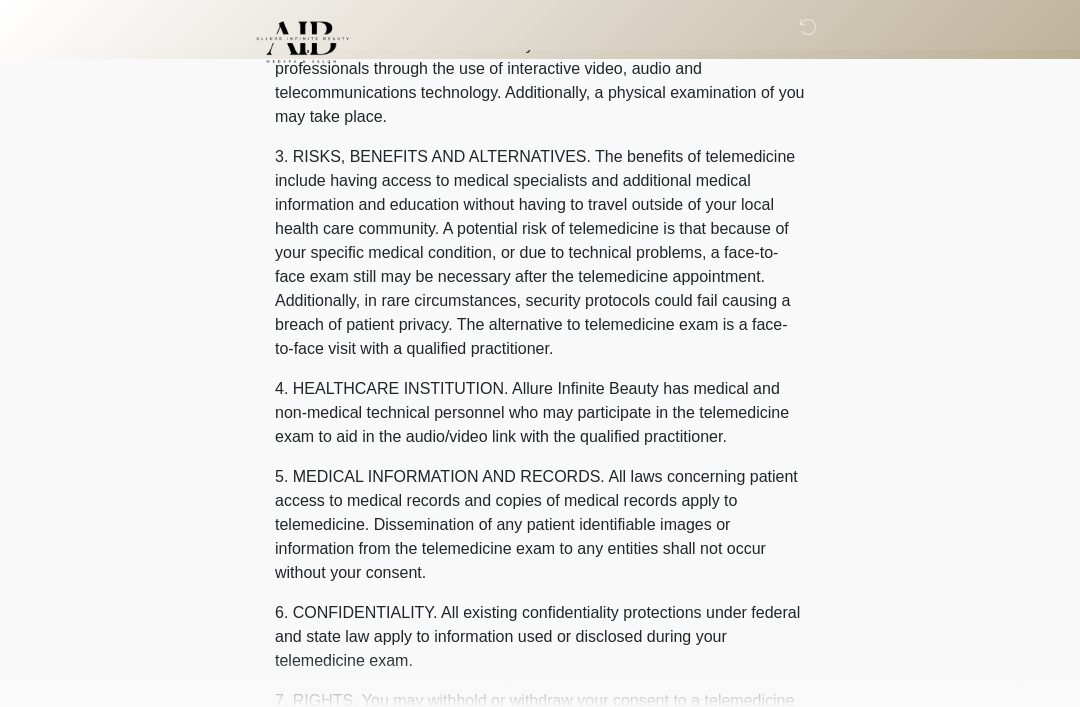 scroll, scrollTop: 0, scrollLeft: 0, axis: both 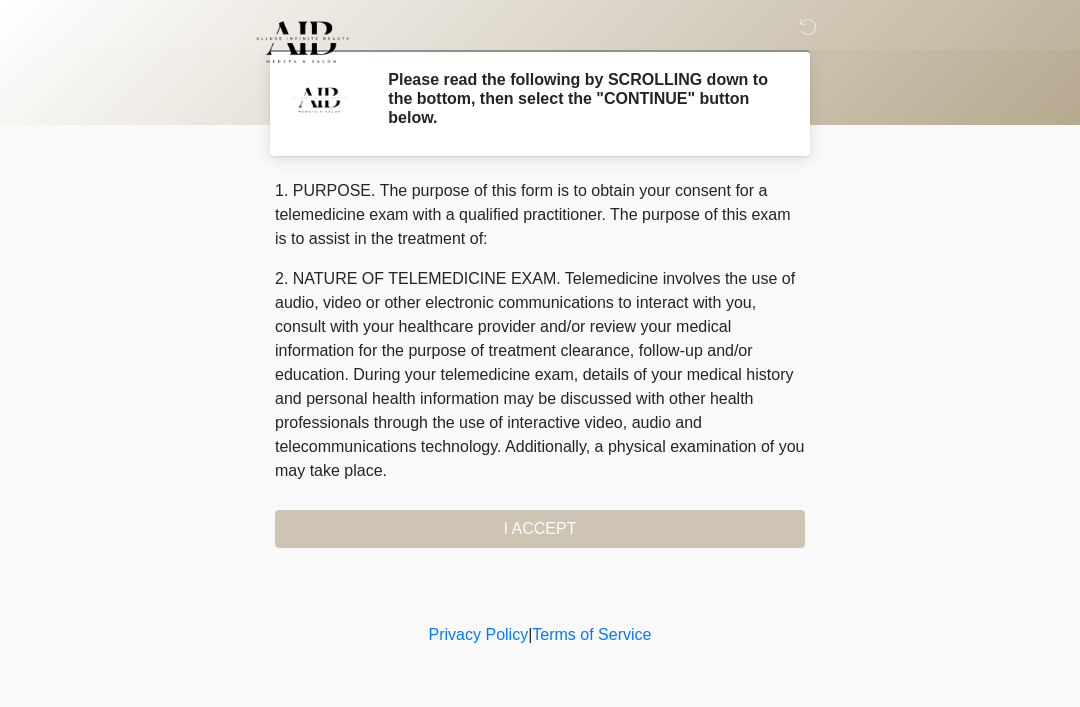 click on "1. PURPOSE. The purpose of this form is to obtain your consent for a telemedicine exam with a qualified practitioner. The purpose of this exam is to assist in the treatment of:  2. NATURE OF TELEMEDICINE EXAM. Telemedicine involves the use of audio, video or other electronic communications to interact with you, consult with your healthcare provider and/or review your medical information for the purpose of treatment clearance, follow-up and/or education. During your telemedicine exam, details of your medical history and personal health information may be discussed with other health professionals through the use of interactive video, audio and telecommunications technology. Additionally, a physical examination of you may take place. 4. HEALTHCARE INSTITUTION. Allure Infinite Beauty has medical and non-medical technical personnel who may participate in the telemedicine exam to aid in the audio/video link with the qualified practitioner.
I ACCEPT" at bounding box center [540, 363] 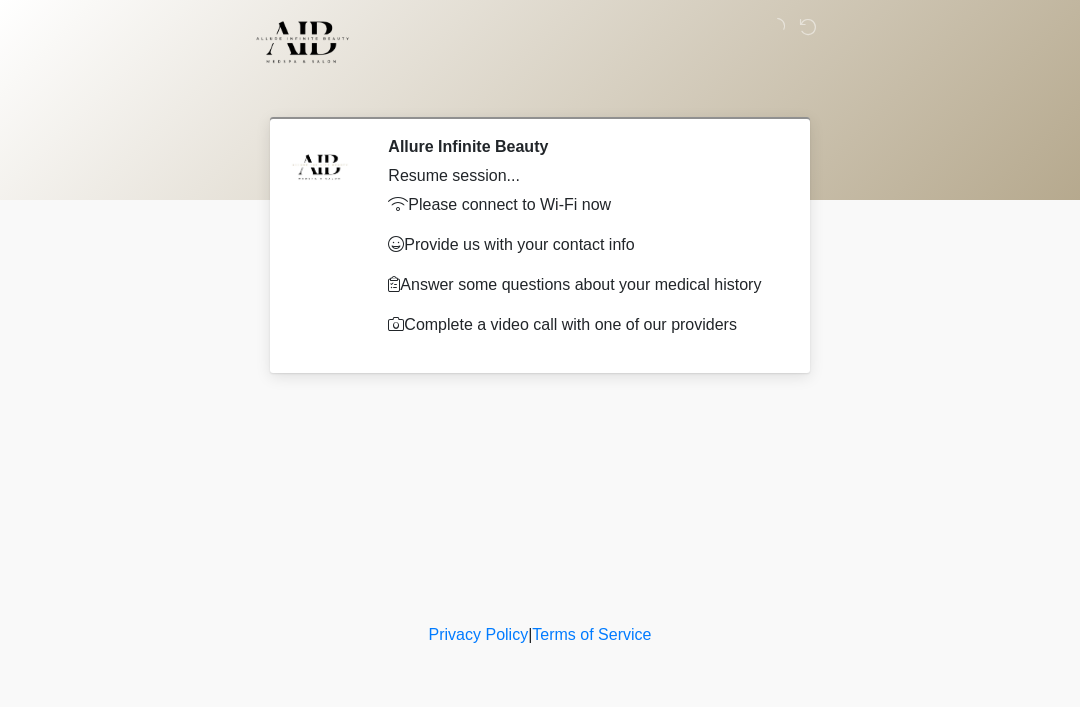scroll, scrollTop: 0, scrollLeft: 0, axis: both 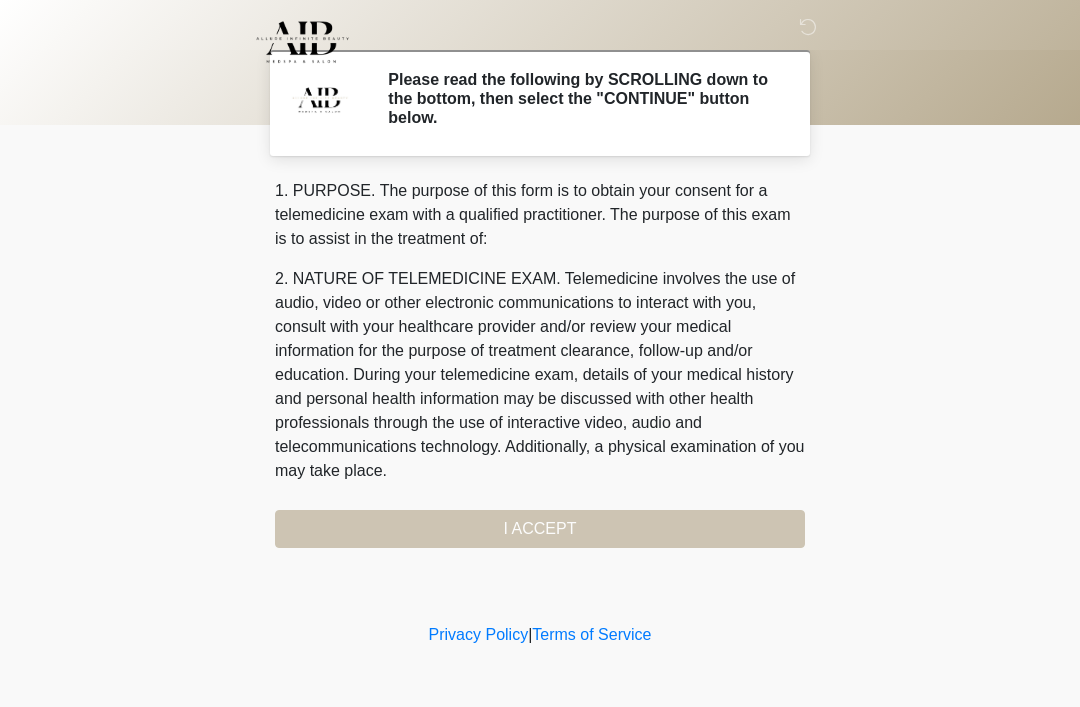 click on "1. PURPOSE. The purpose of this form is to obtain your consent for a telemedicine exam with a qualified practitioner. The purpose of this exam is to assist in the treatment of:  2. NATURE OF TELEMEDICINE EXAM. Telemedicine involves the use of audio, video or other electronic communications to interact with you, consult with your healthcare provider and/or review your medical information for the purpose of treatment clearance, follow-up and/or education. During your telemedicine exam, details of your medical history and personal health information may be discussed with other health professionals through the use of interactive video, audio and telecommunications technology. Additionally, a physical examination of you may take place. 4. HEALTHCARE INSTITUTION. Allure Infinite Beauty has medical and non-medical technical personnel who may participate in the telemedicine exam to aid in the audio/video link with the qualified practitioner.
I ACCEPT" at bounding box center [540, 363] 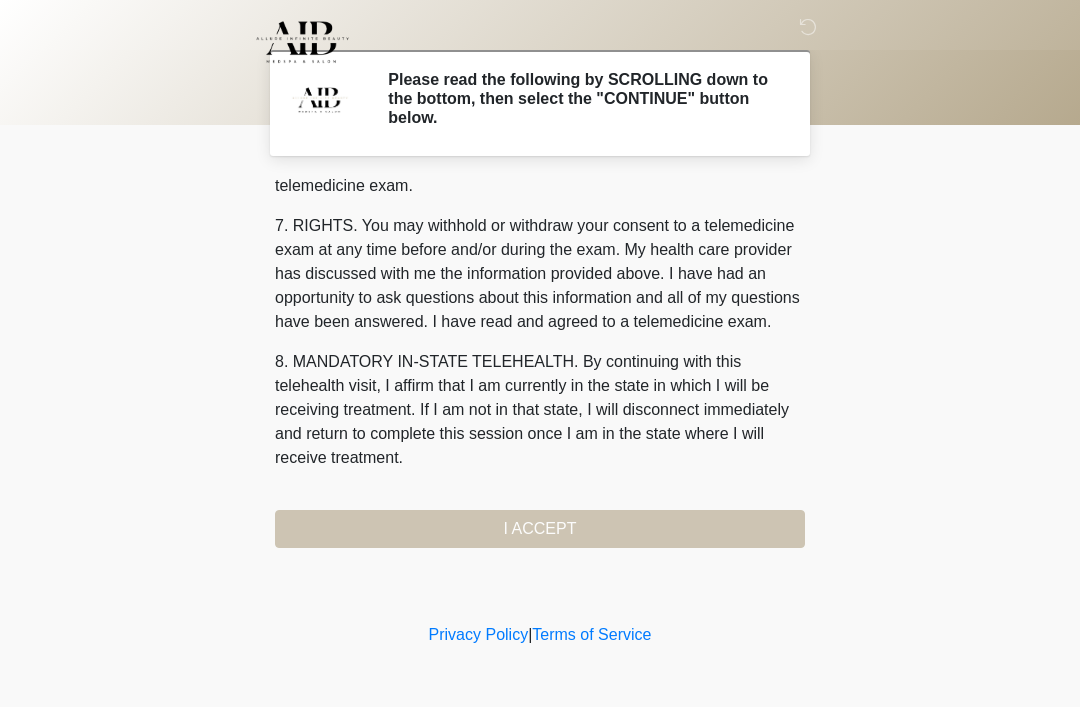 scroll, scrollTop: 853, scrollLeft: 0, axis: vertical 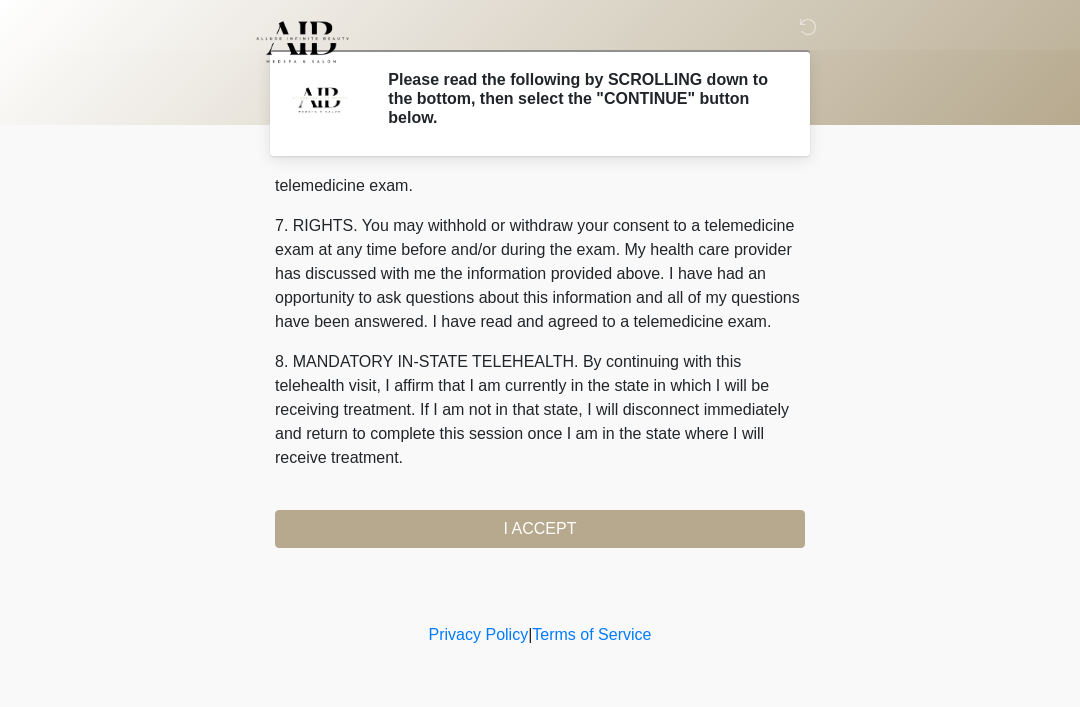 click on "I ACCEPT" at bounding box center [540, 529] 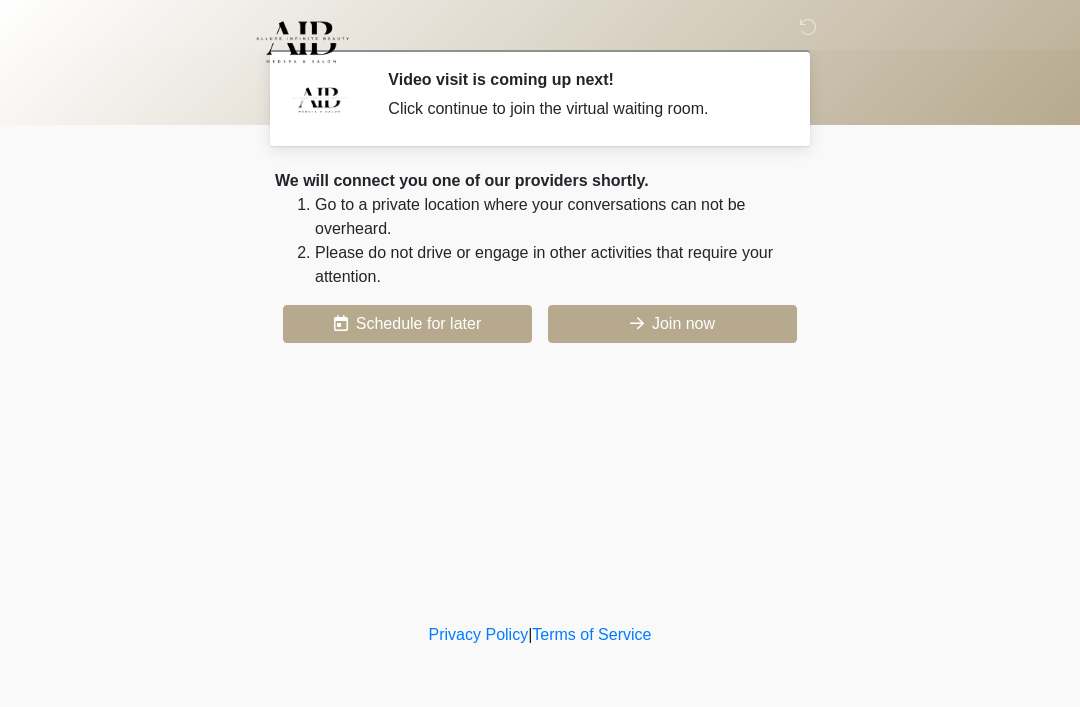 click on "Join now" at bounding box center [672, 324] 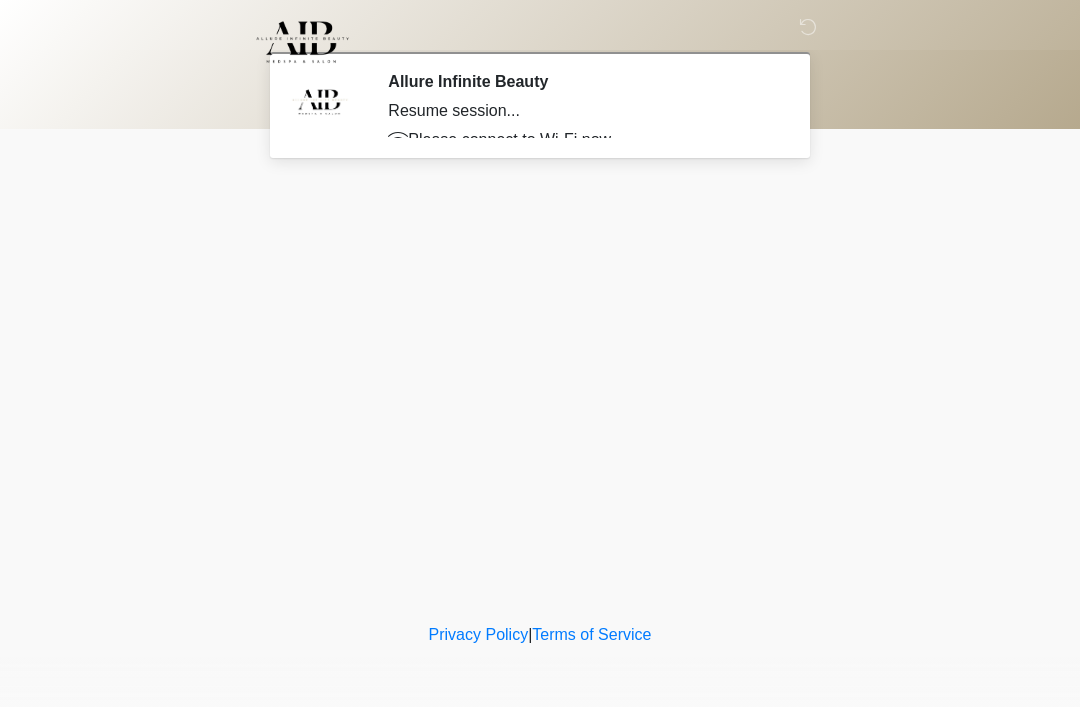 scroll, scrollTop: 0, scrollLeft: 0, axis: both 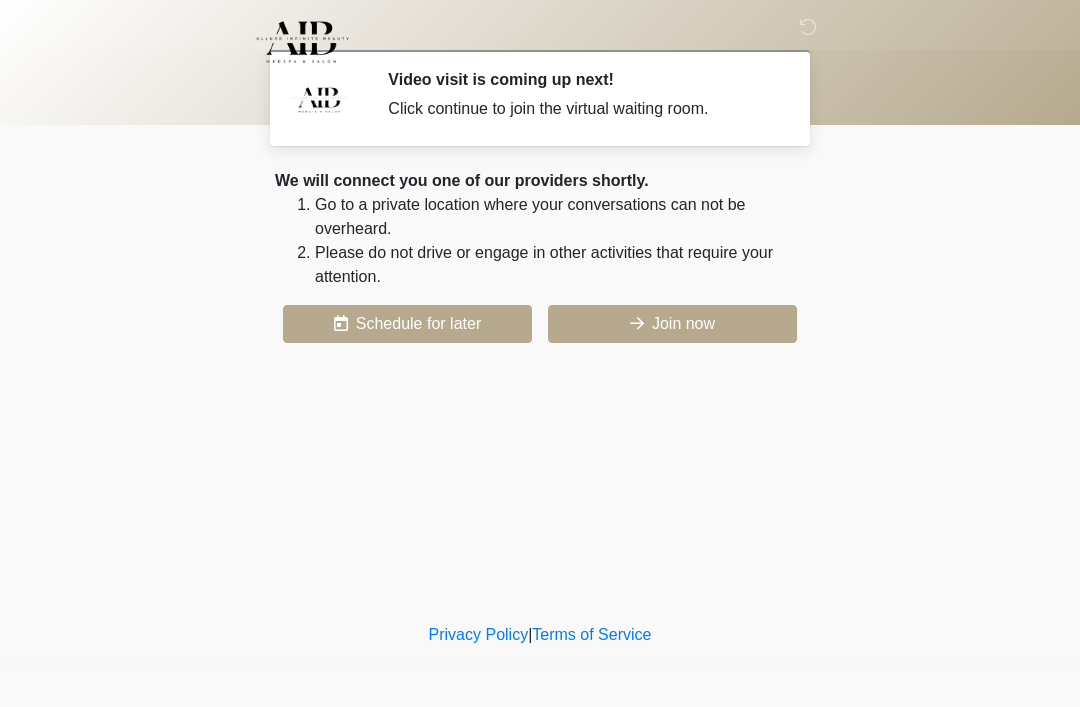 click on "Join now" at bounding box center (672, 324) 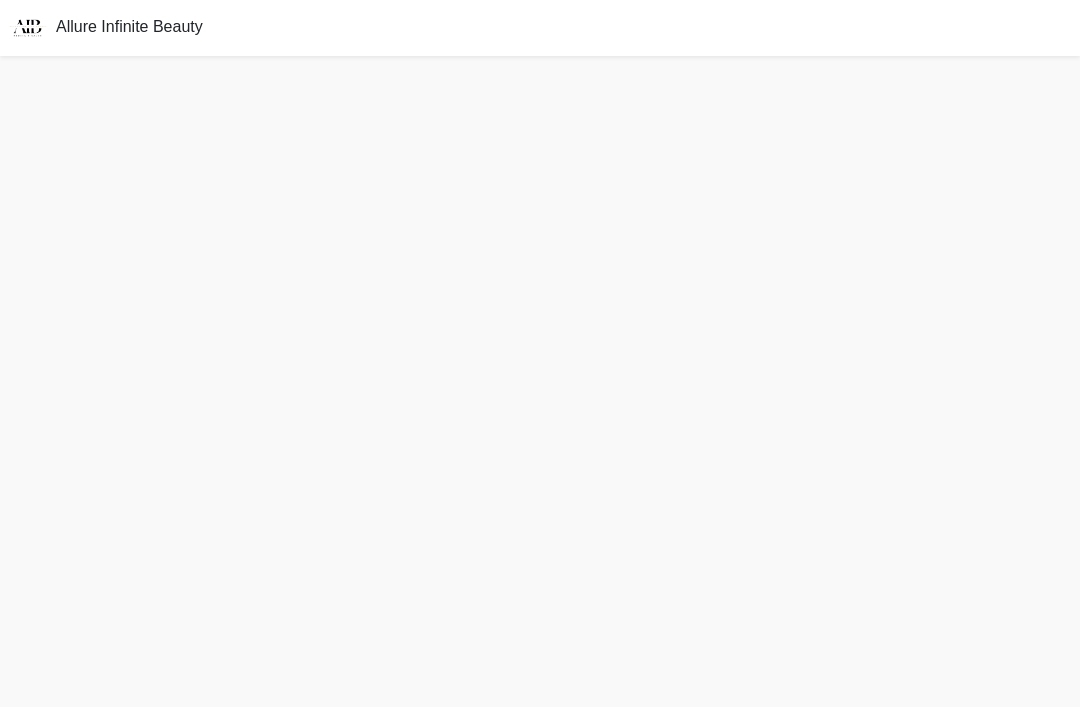 scroll, scrollTop: 6, scrollLeft: 0, axis: vertical 